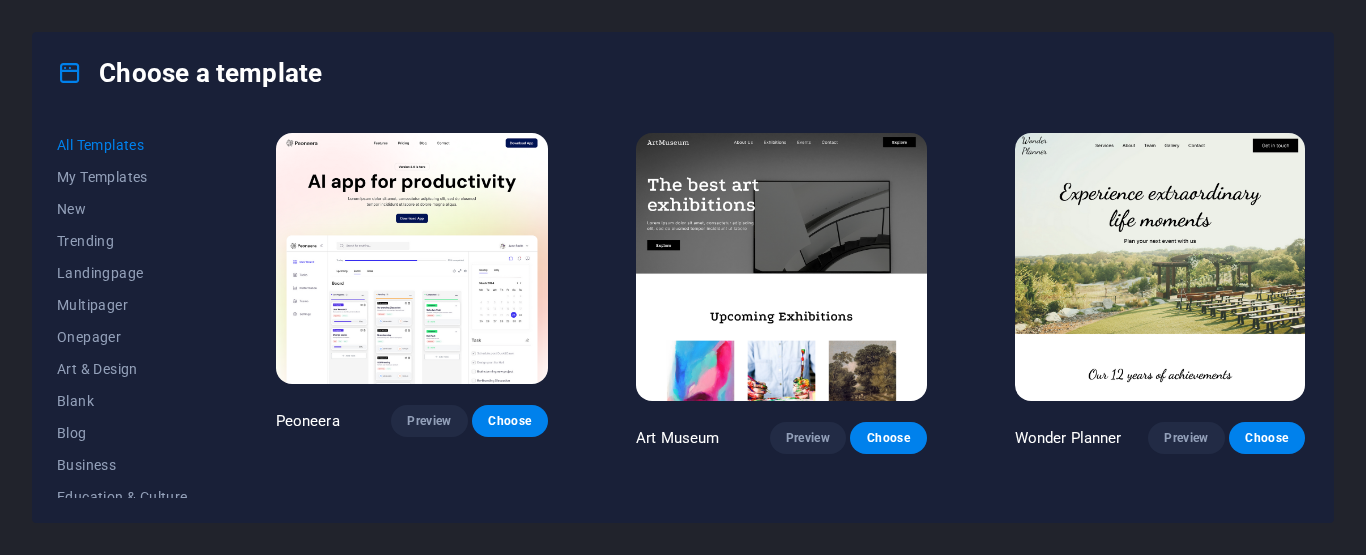 scroll, scrollTop: 0, scrollLeft: 0, axis: both 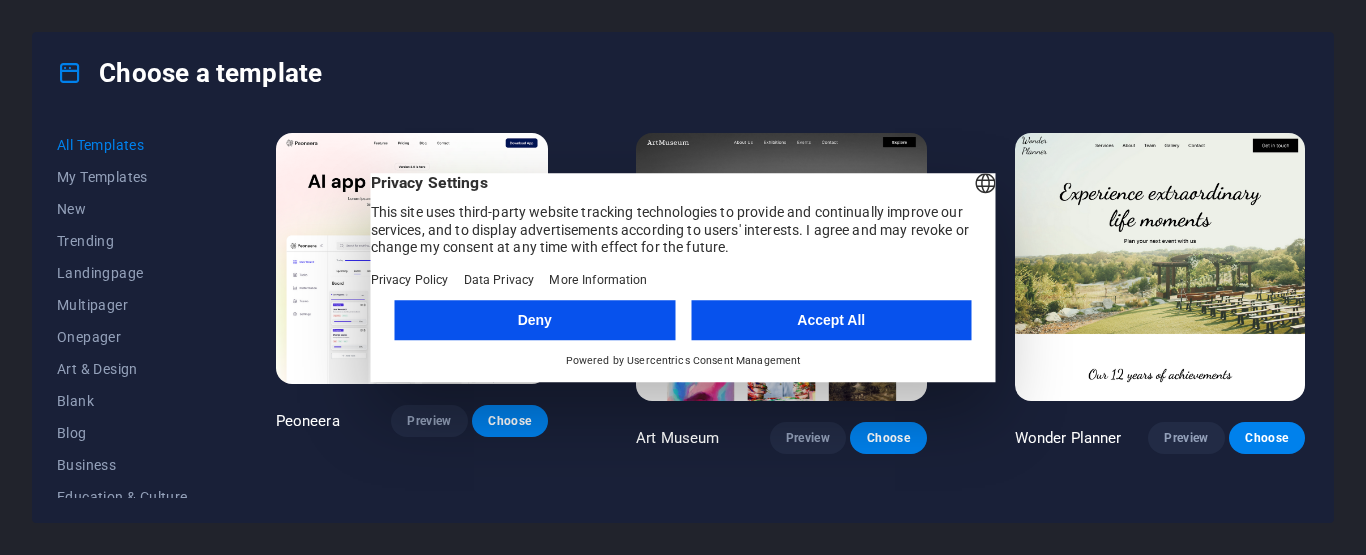 click on "Accept All" at bounding box center (831, 320) 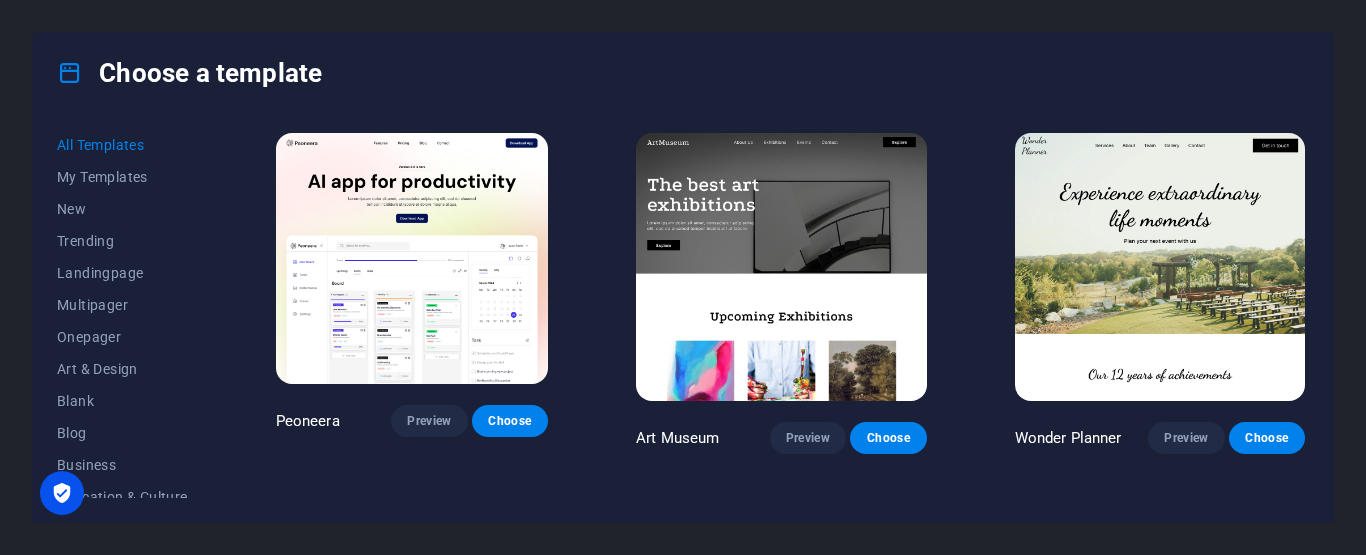 scroll, scrollTop: 200, scrollLeft: 0, axis: vertical 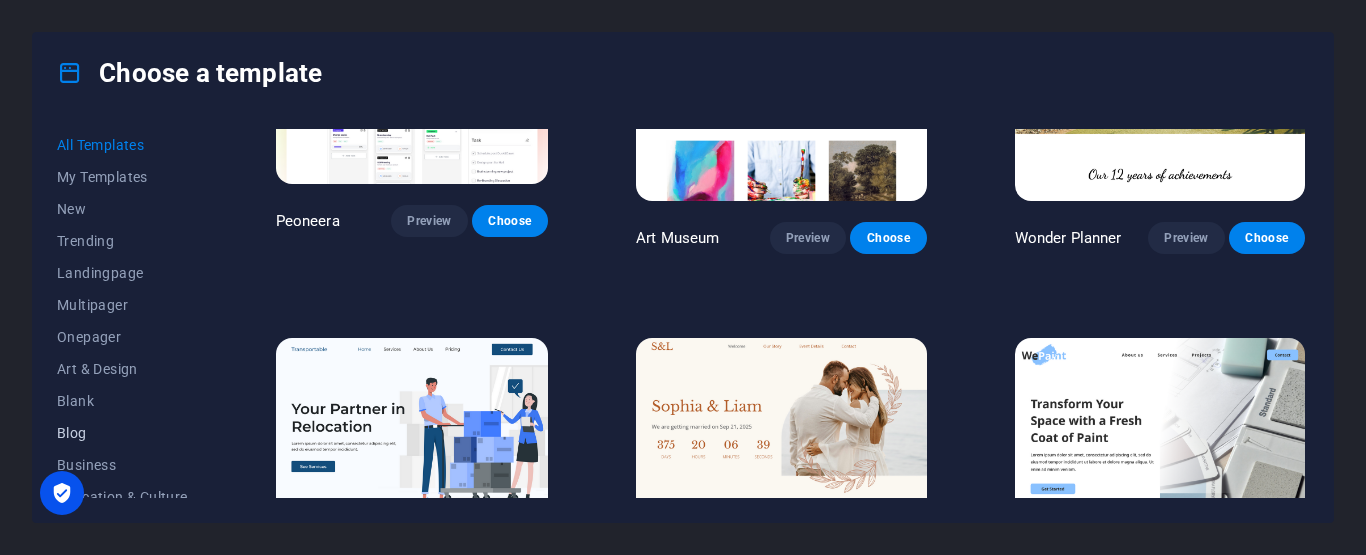 click on "Blog" at bounding box center (122, 433) 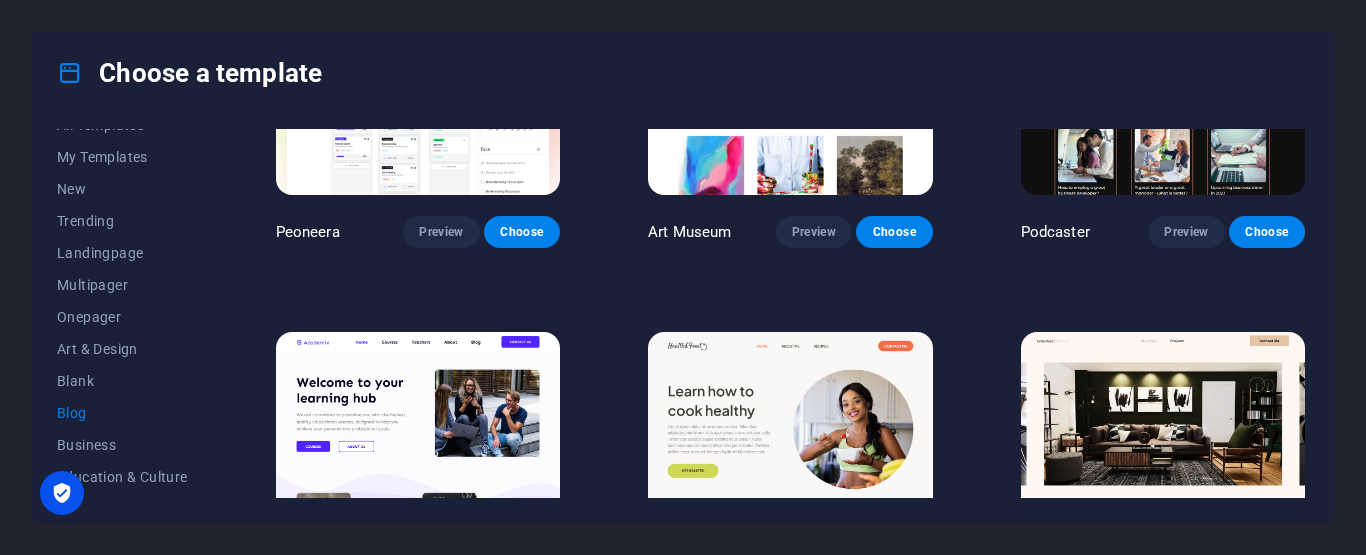 scroll, scrollTop: 0, scrollLeft: 0, axis: both 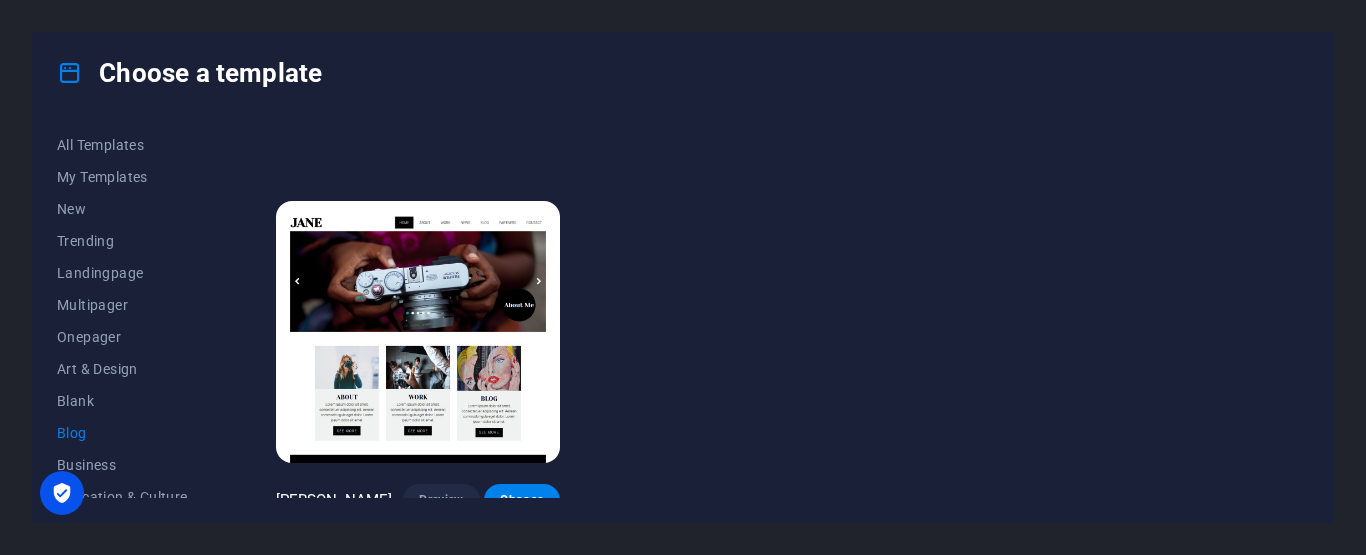 click on "Blog" at bounding box center (122, 433) 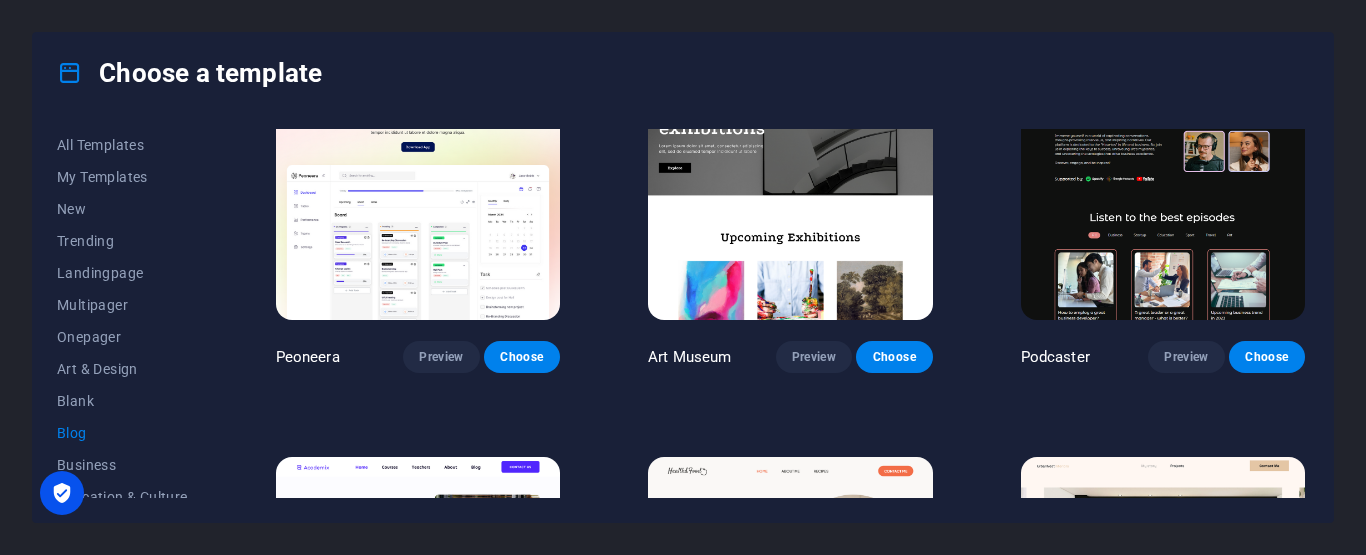 scroll, scrollTop: 700, scrollLeft: 0, axis: vertical 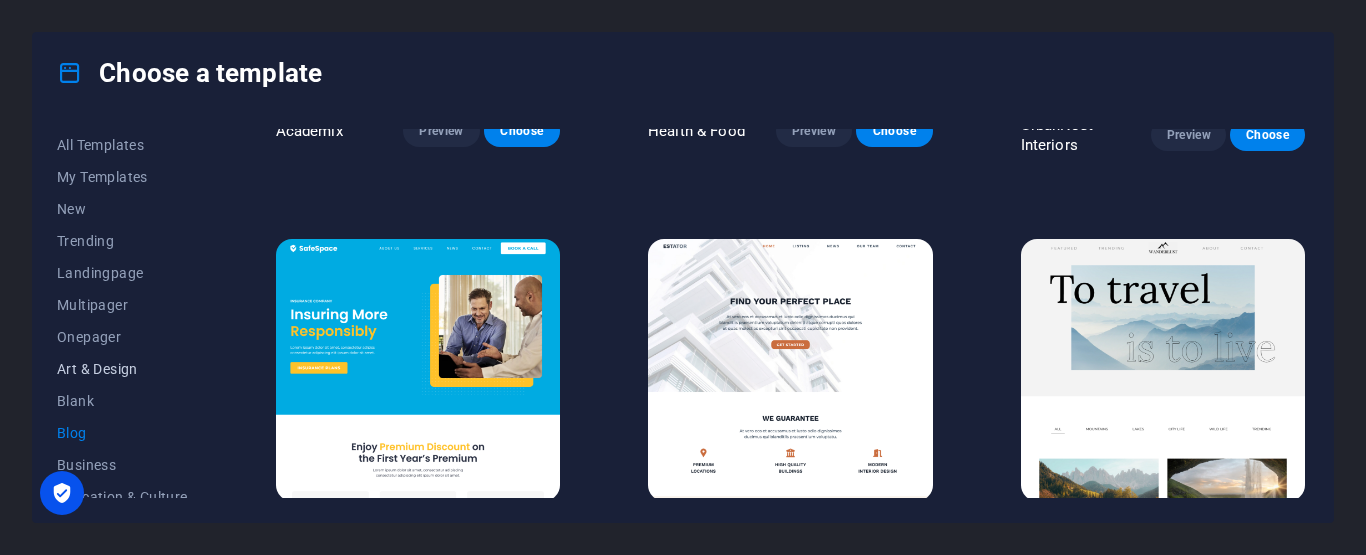click on "Art & Design" at bounding box center (122, 369) 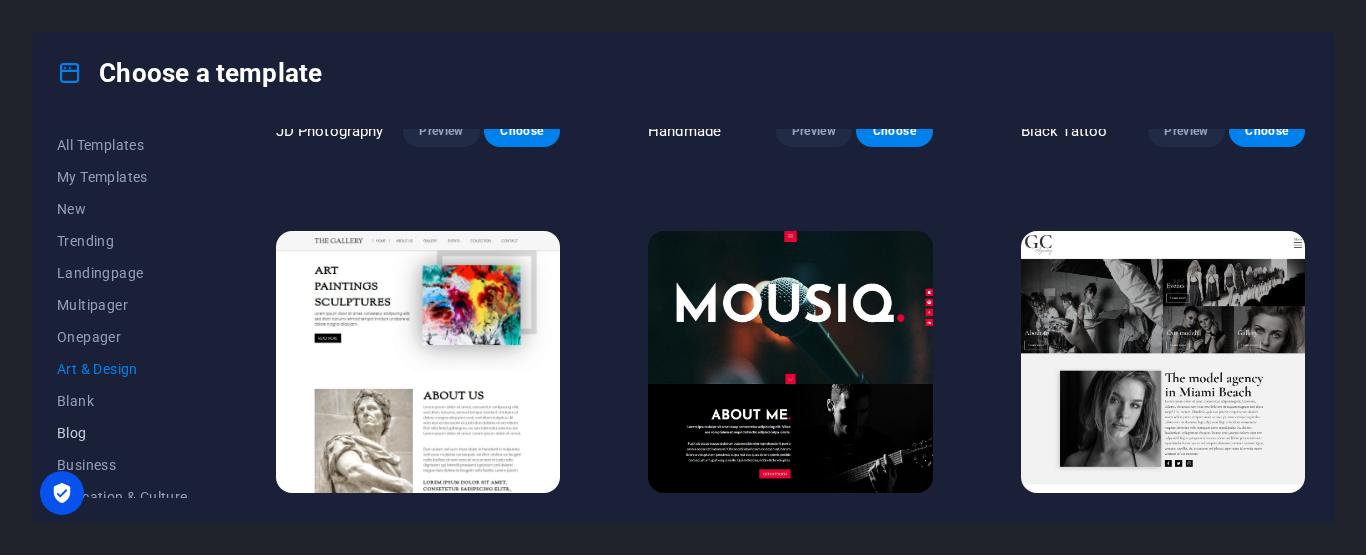 click on "Blog" at bounding box center [122, 433] 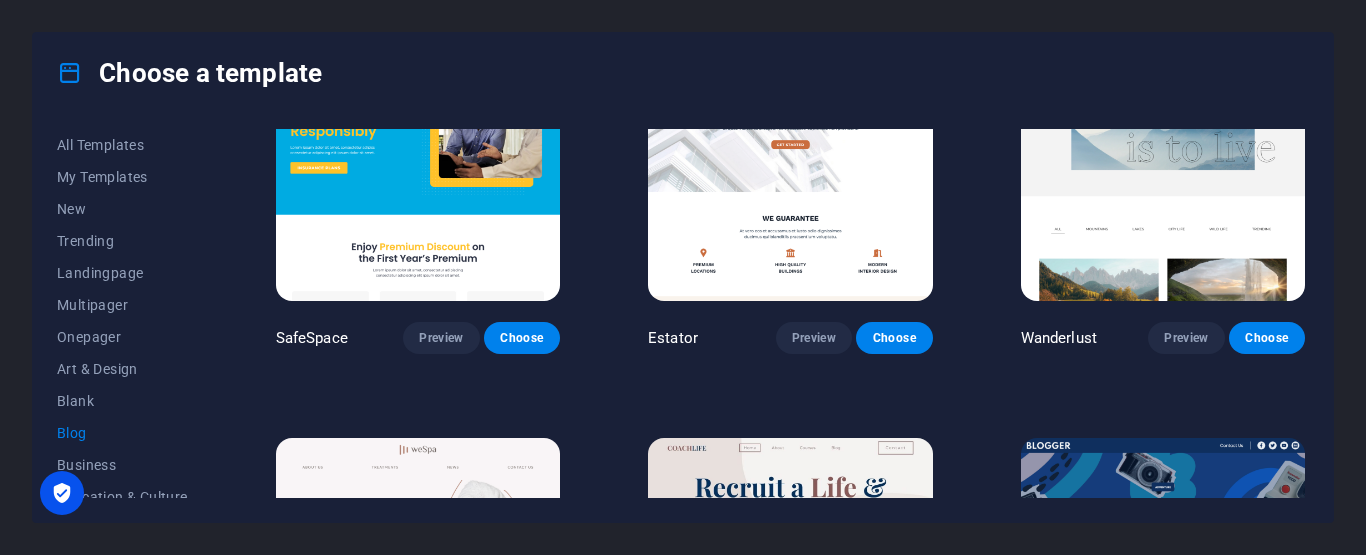 scroll, scrollTop: 800, scrollLeft: 0, axis: vertical 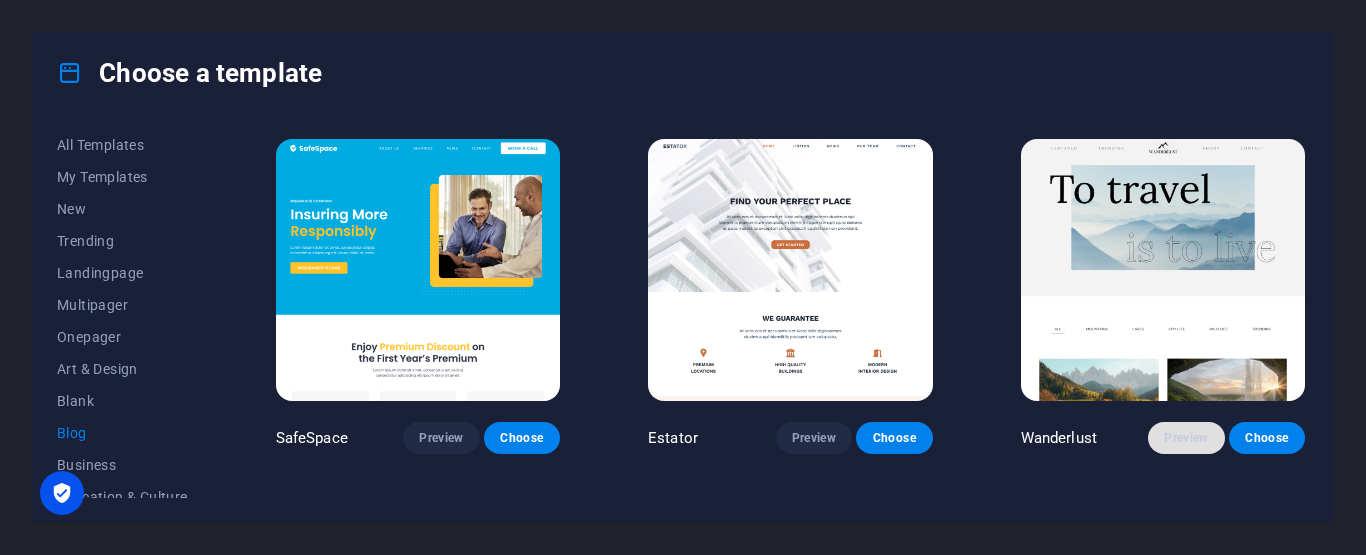 click on "Preview" at bounding box center [1186, 438] 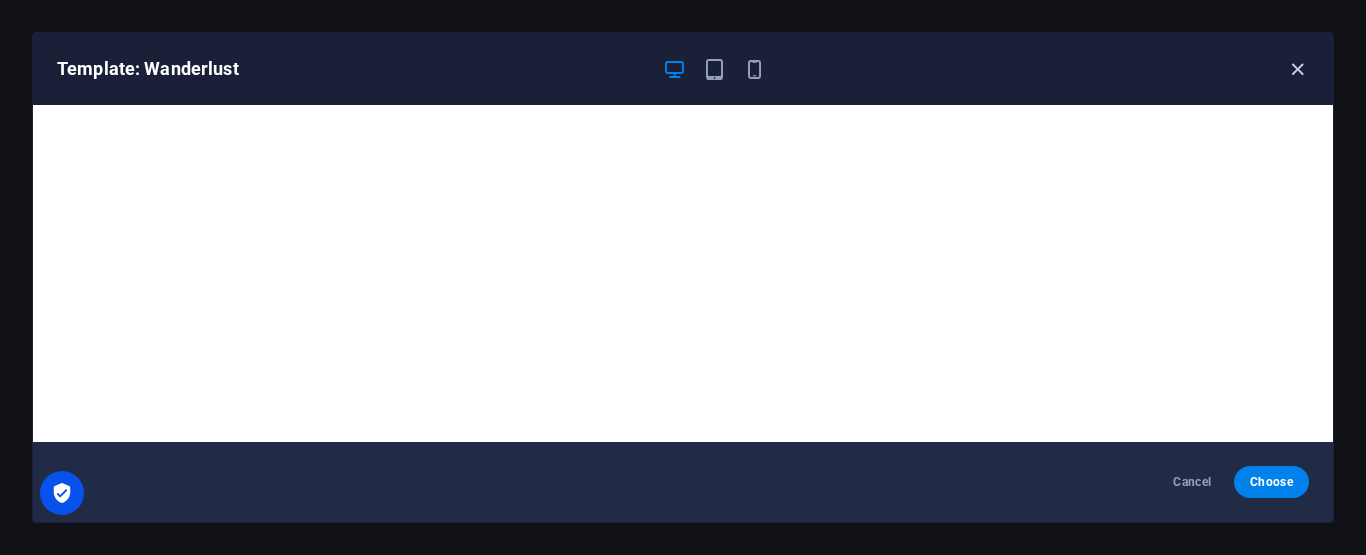 click at bounding box center [1297, 69] 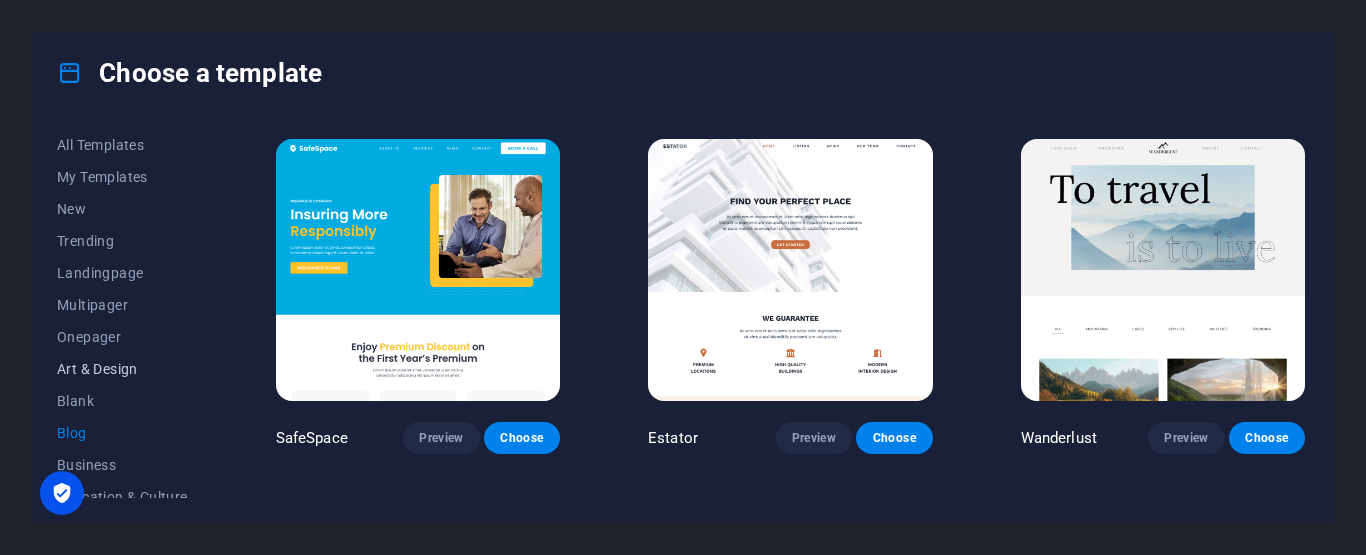 click on "Art & Design" at bounding box center [122, 369] 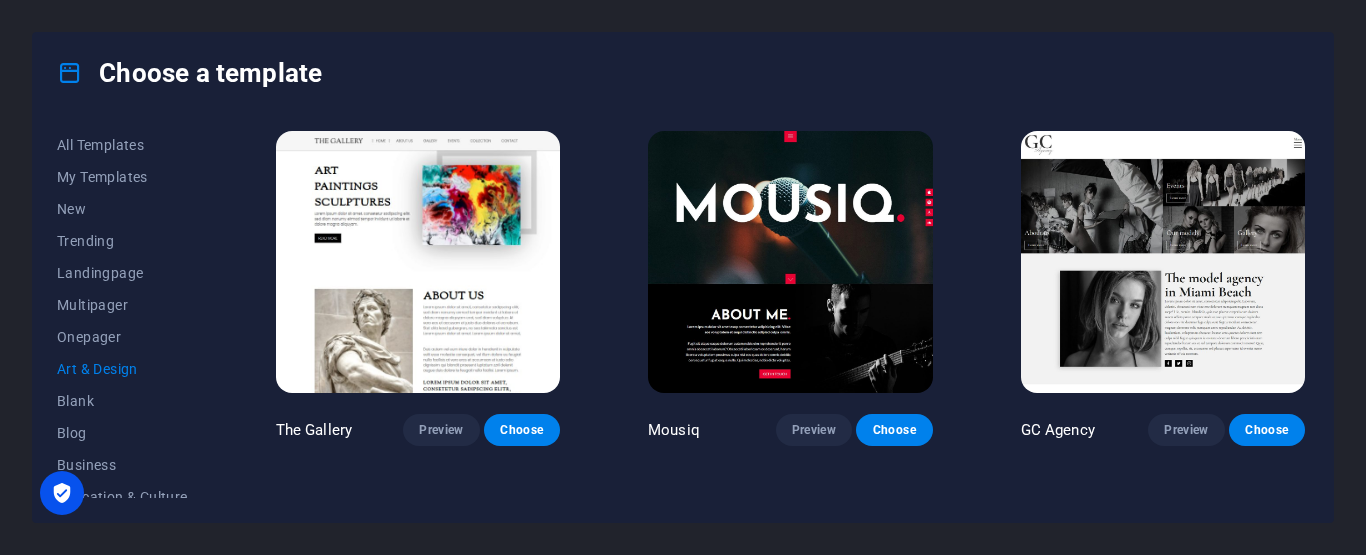 scroll, scrollTop: 800, scrollLeft: 0, axis: vertical 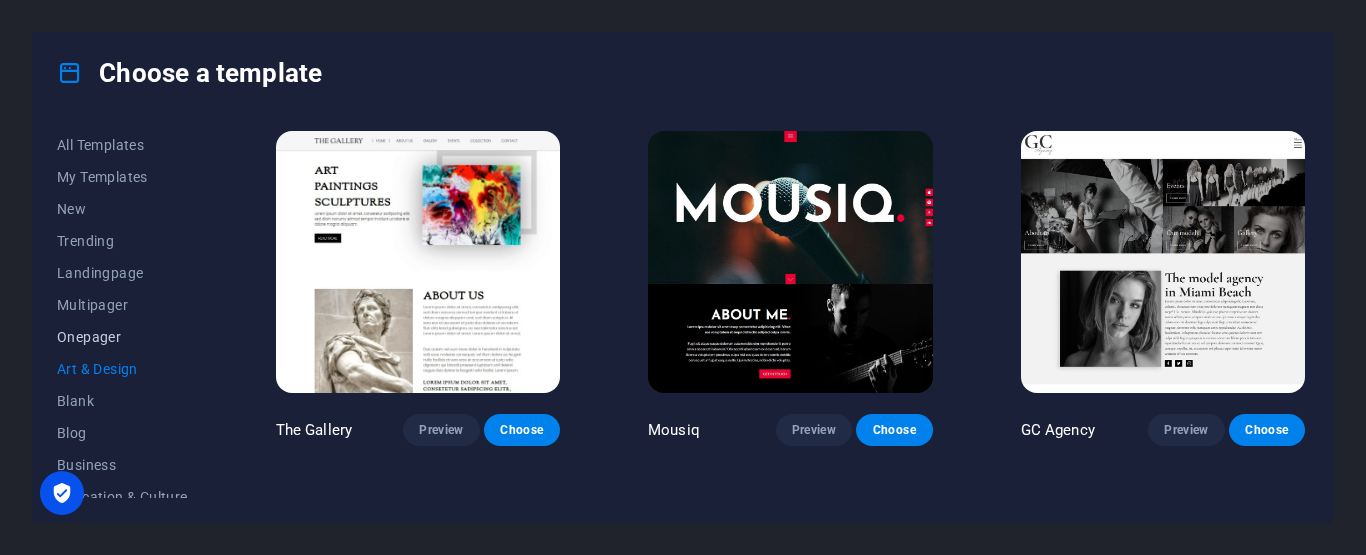 click on "Onepager" at bounding box center (122, 337) 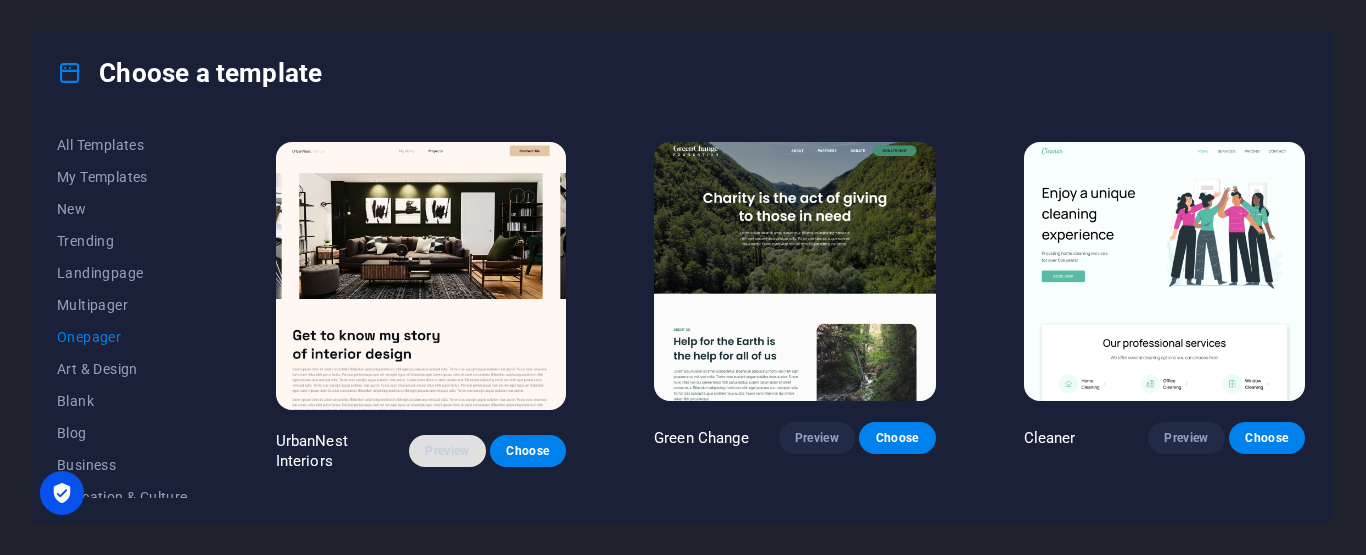 click on "Preview" at bounding box center (447, 451) 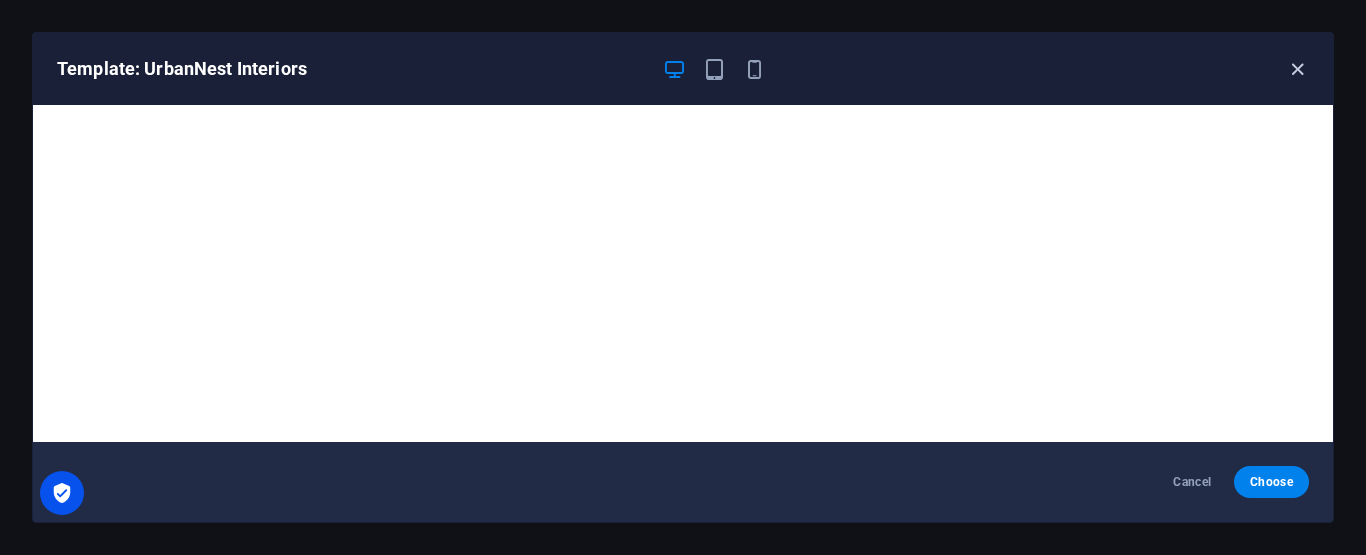 click at bounding box center [1297, 69] 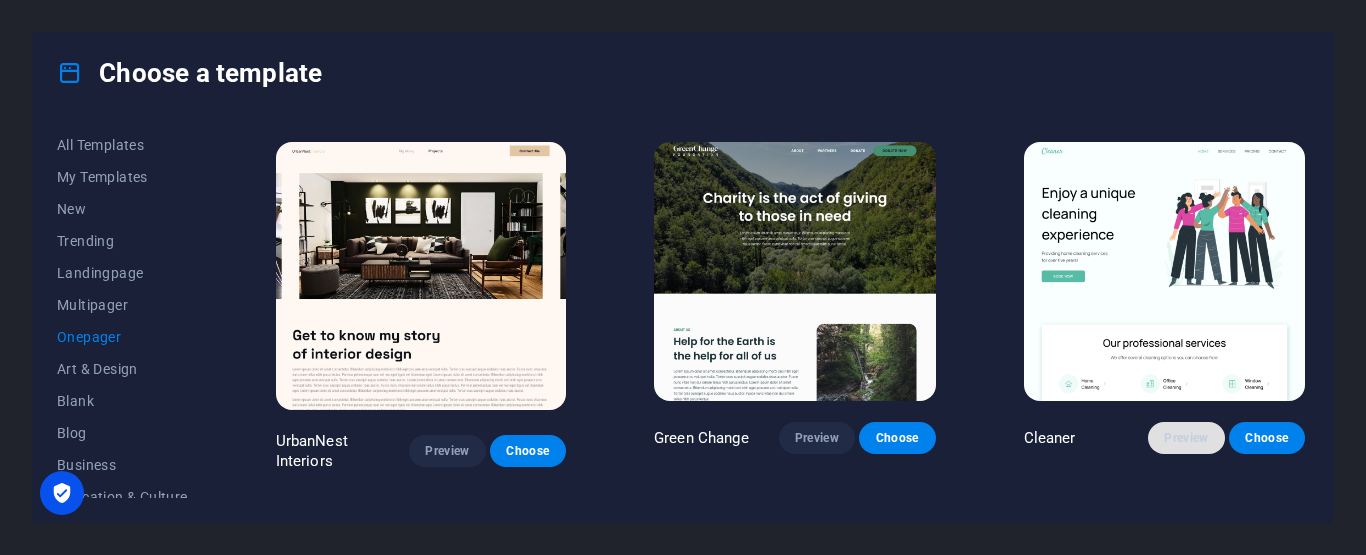 click on "Preview" at bounding box center [1186, 438] 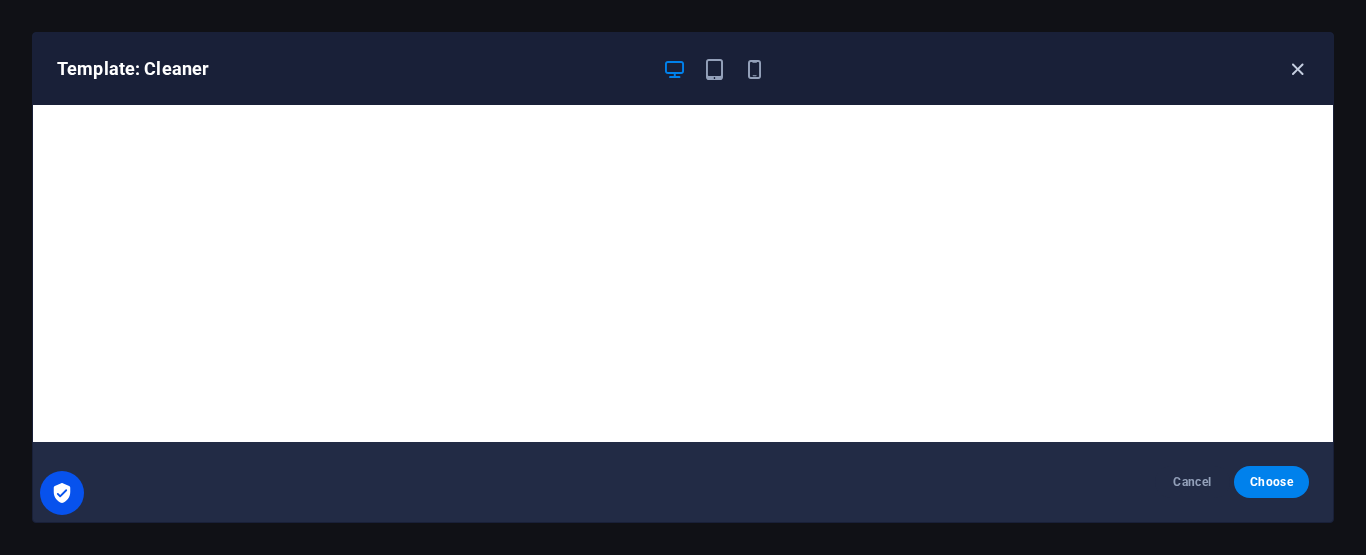 click at bounding box center (1297, 69) 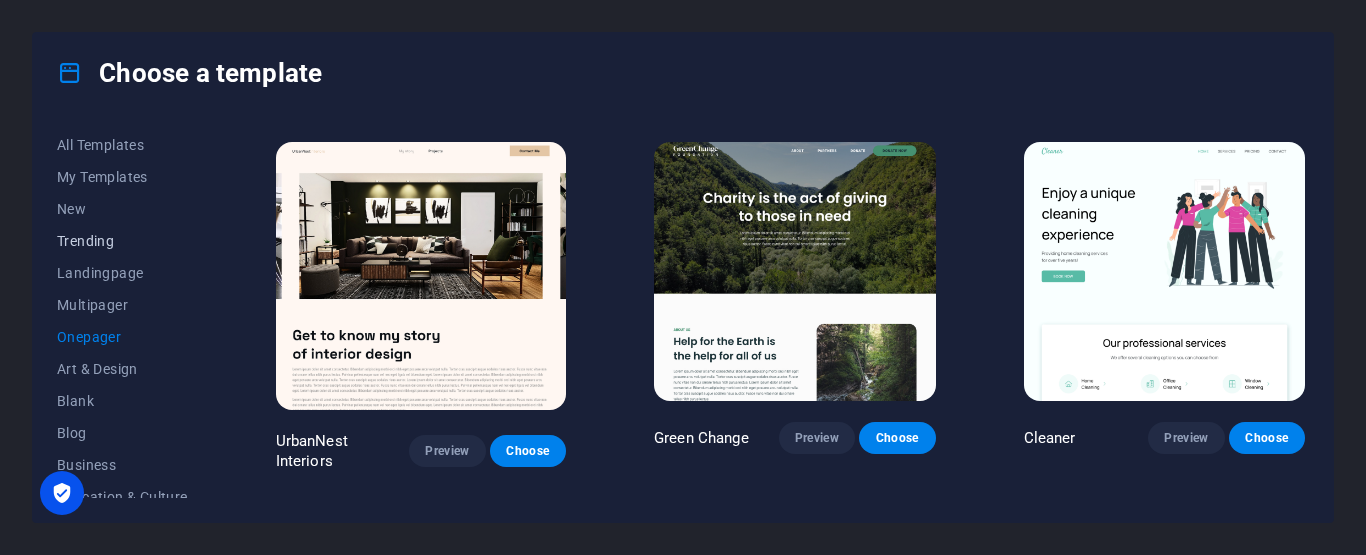 click on "Trending" at bounding box center (122, 241) 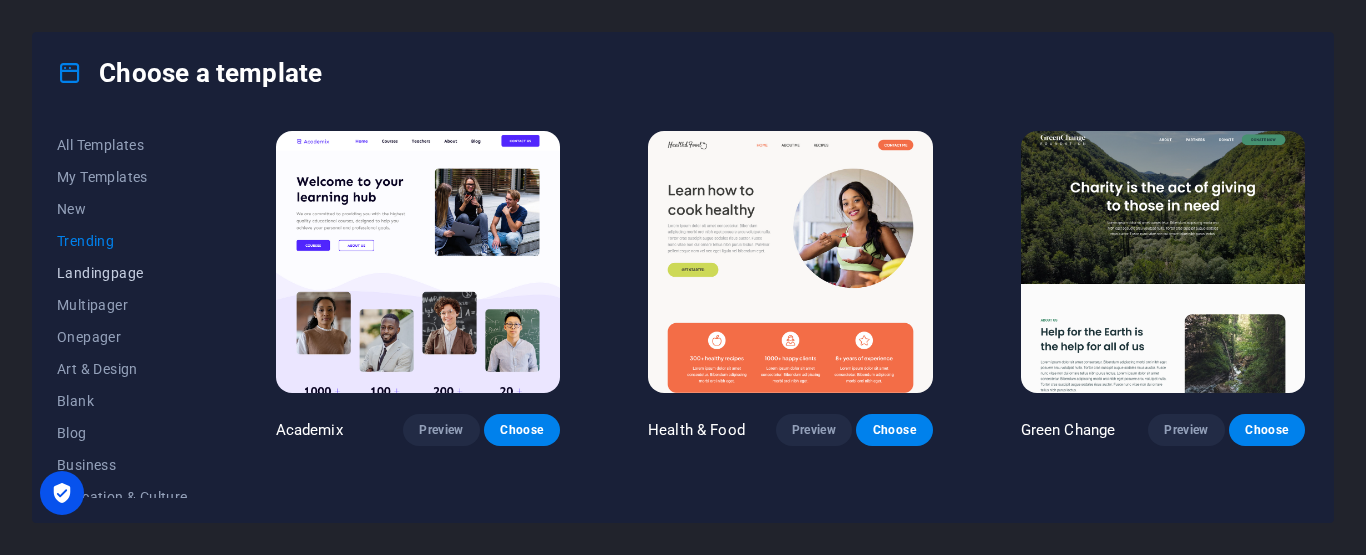 click on "Landingpage" at bounding box center [122, 273] 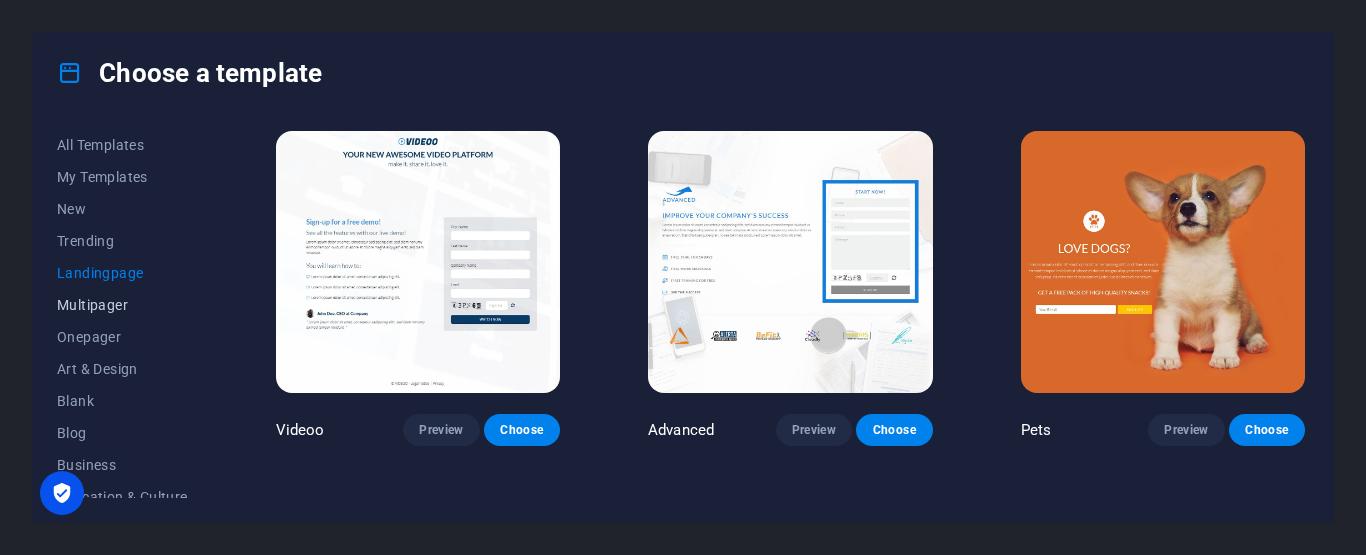 click on "Multipager" at bounding box center (122, 305) 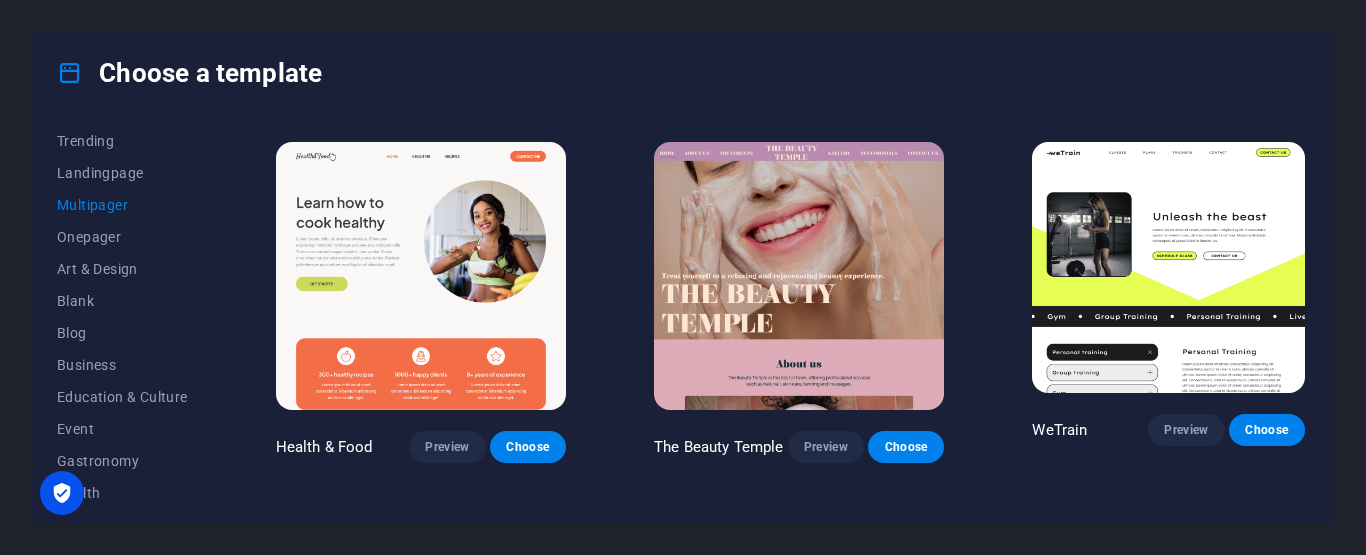 scroll, scrollTop: 200, scrollLeft: 0, axis: vertical 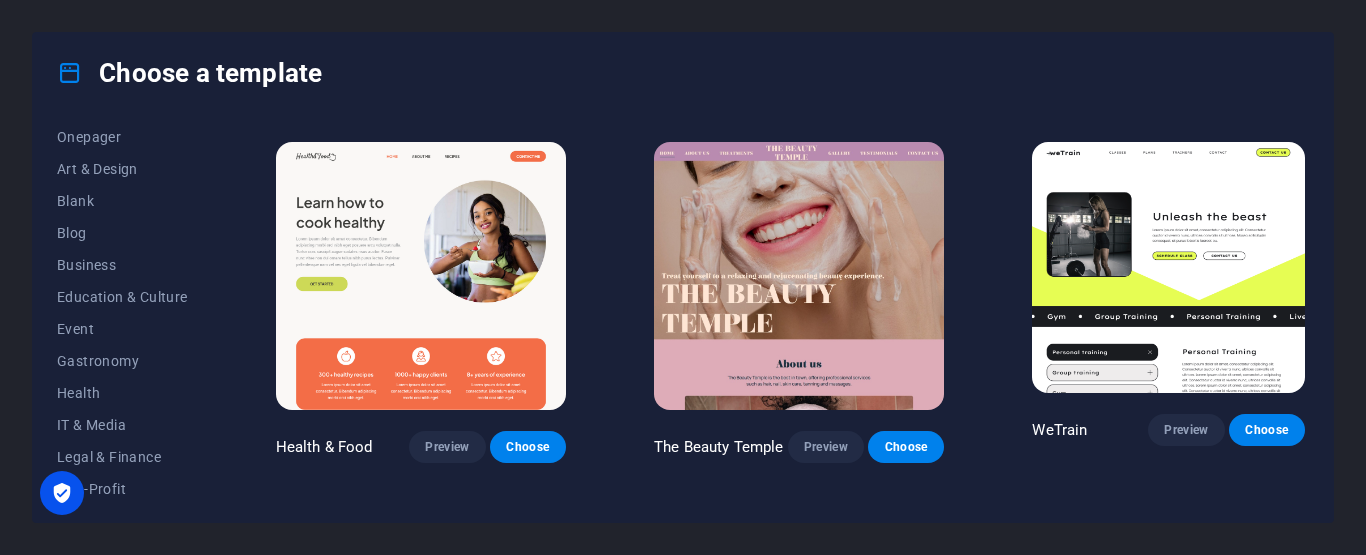 click on "Education & Culture" at bounding box center (122, 297) 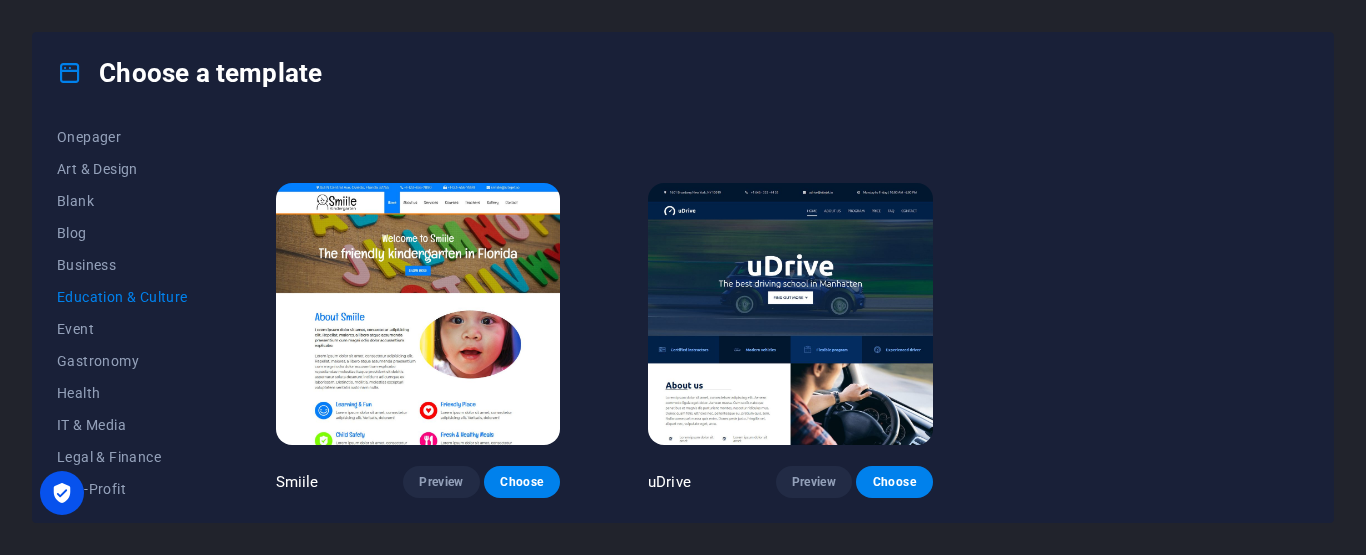 scroll, scrollTop: 741, scrollLeft: 0, axis: vertical 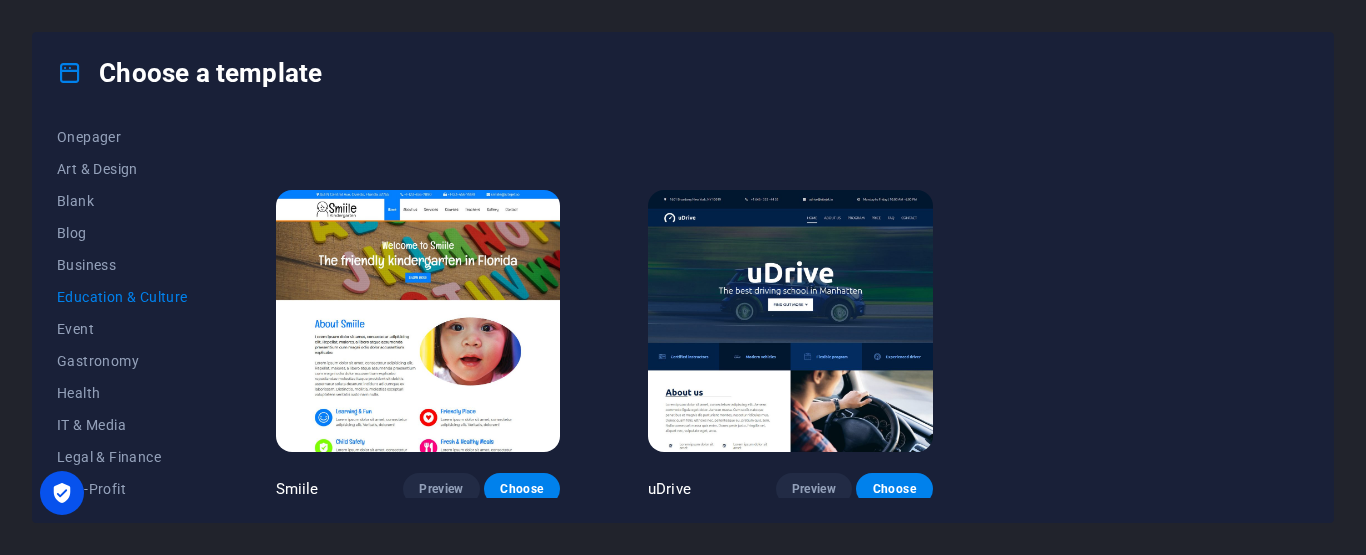 click at bounding box center (418, 321) 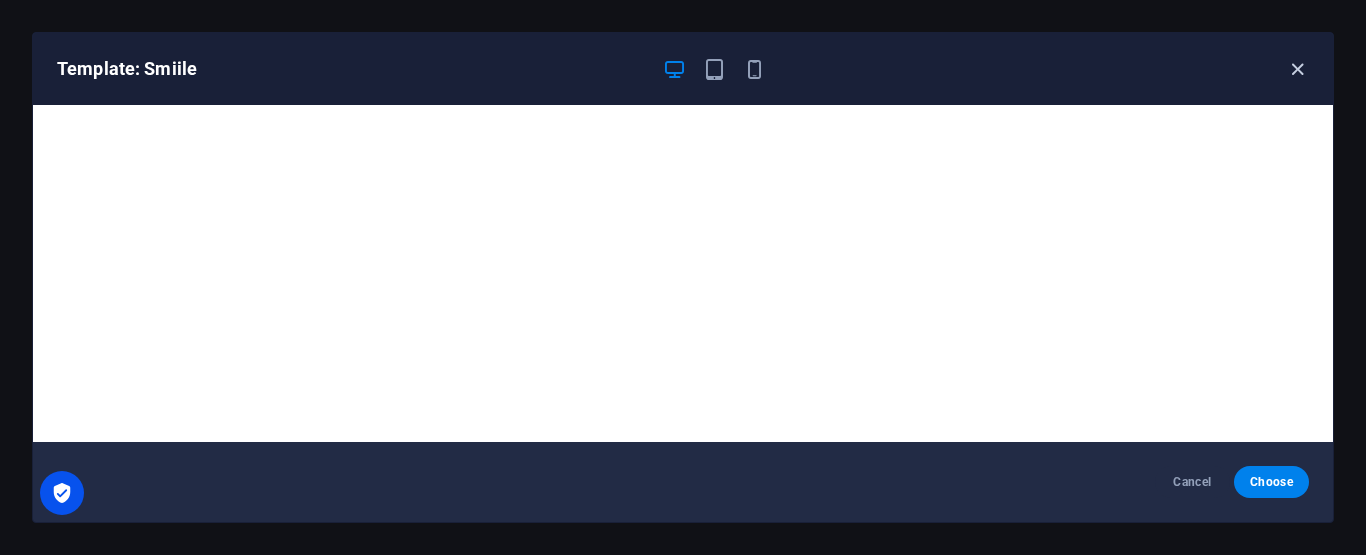 click at bounding box center [1297, 69] 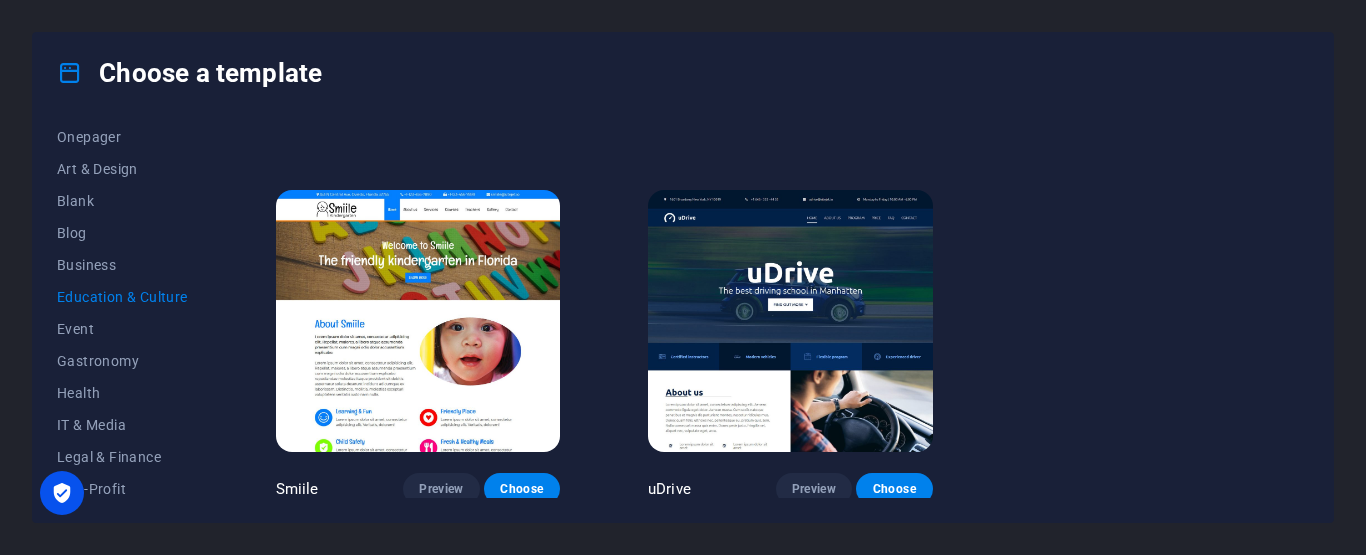 click at bounding box center [790, 321] 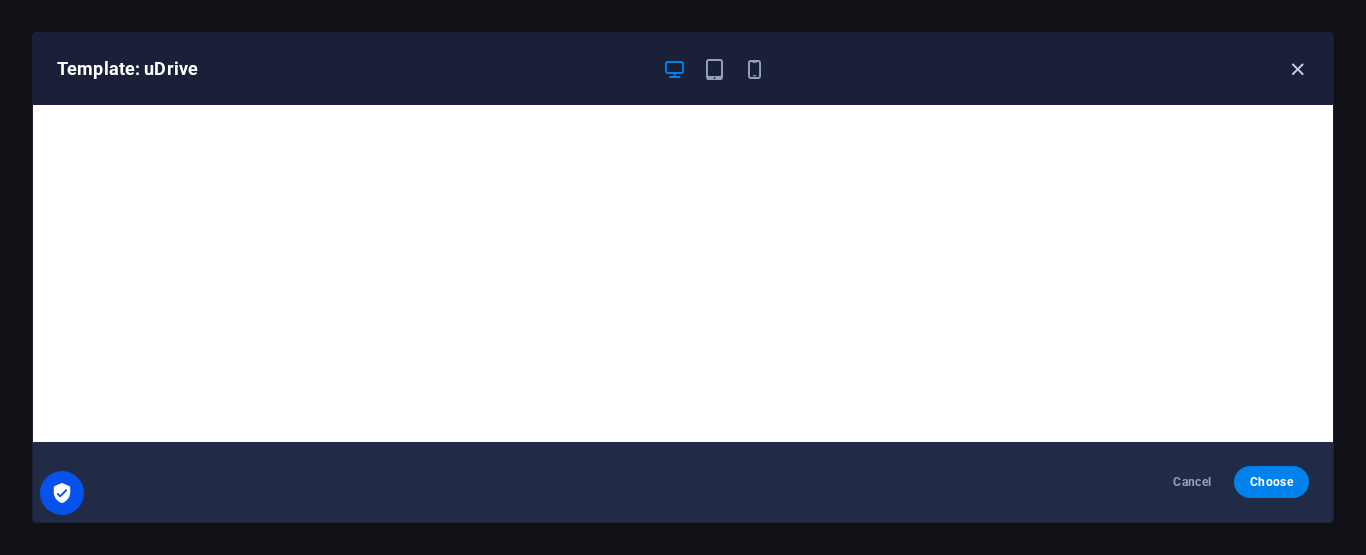 click at bounding box center [1297, 69] 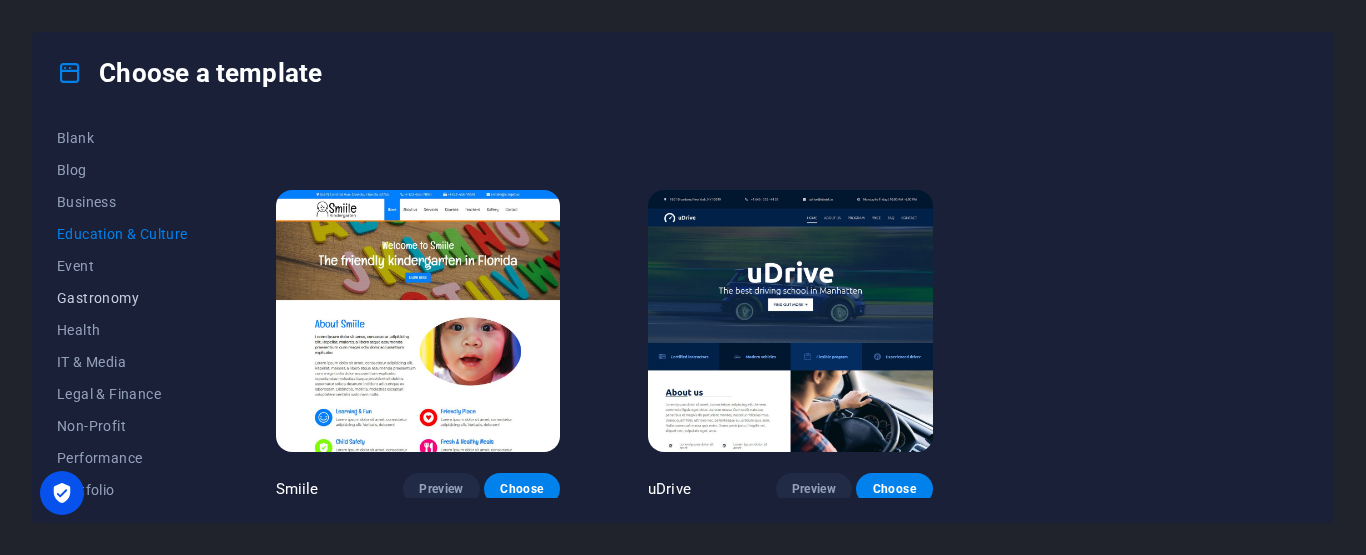 scroll, scrollTop: 300, scrollLeft: 0, axis: vertical 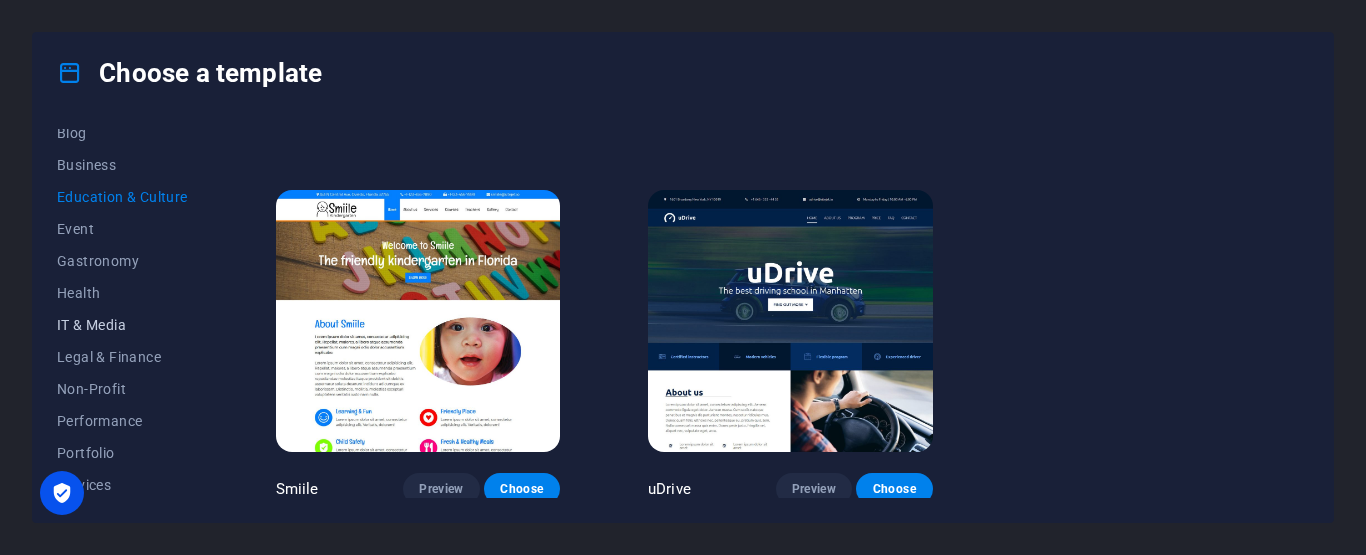 click on "IT & Media" at bounding box center (122, 325) 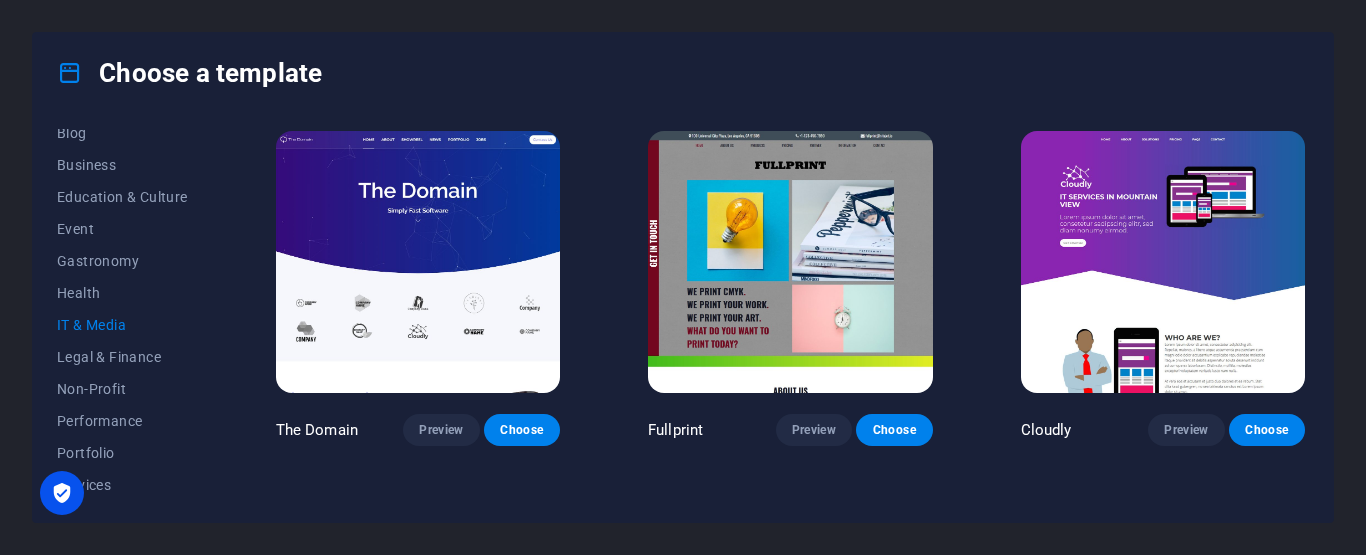 scroll, scrollTop: 800, scrollLeft: 0, axis: vertical 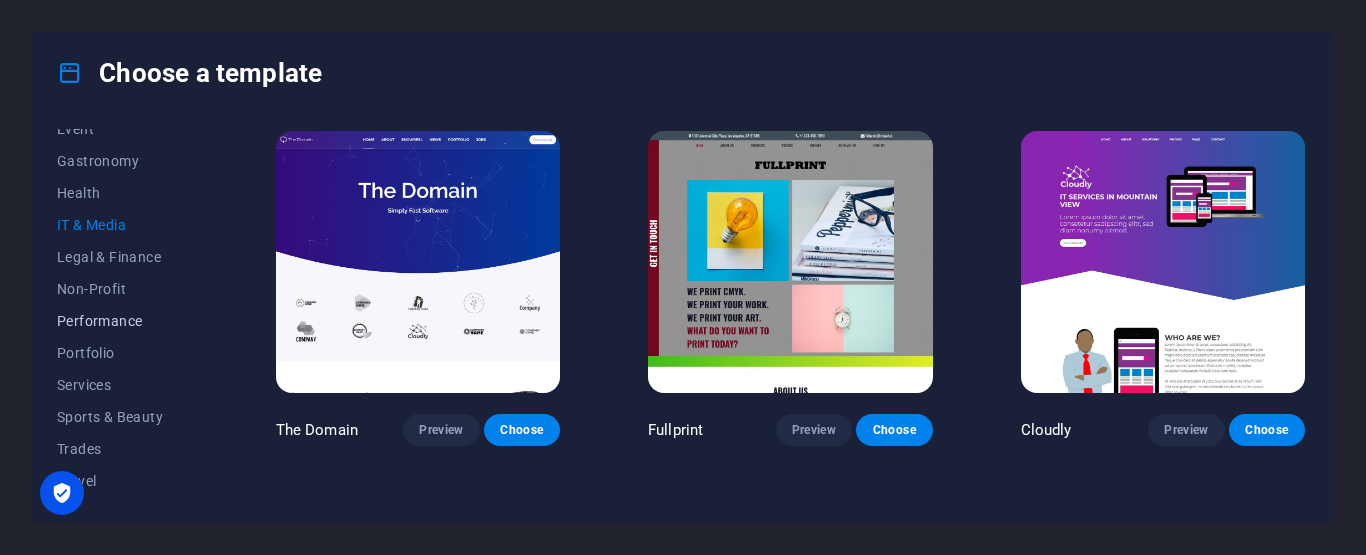 click on "Performance" at bounding box center (122, 321) 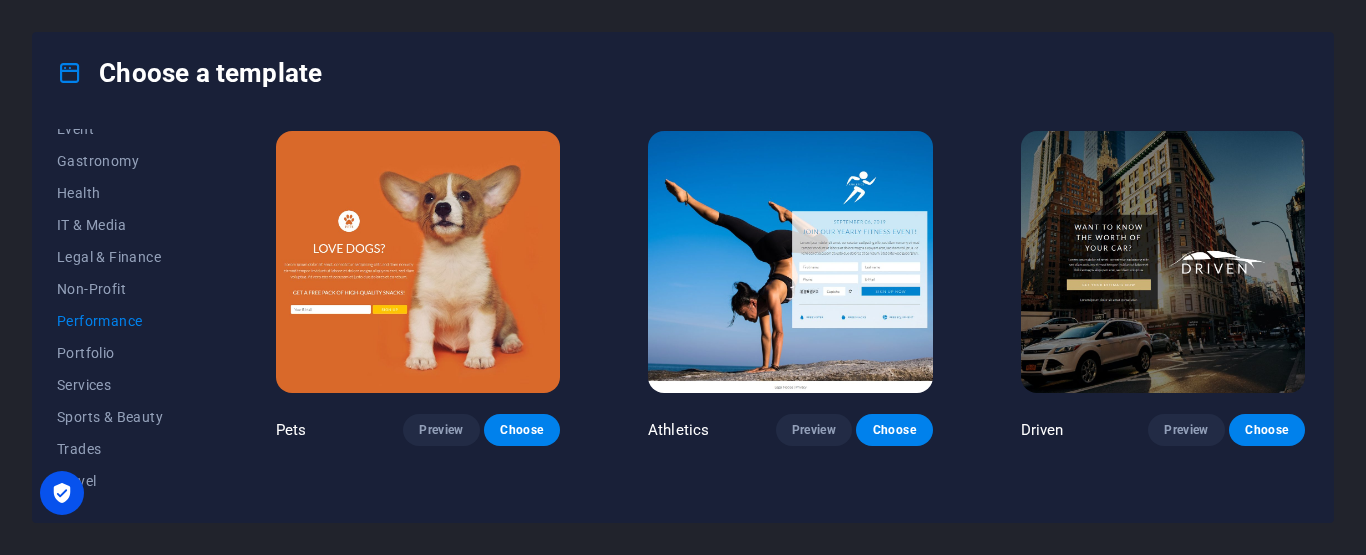 scroll, scrollTop: 800, scrollLeft: 0, axis: vertical 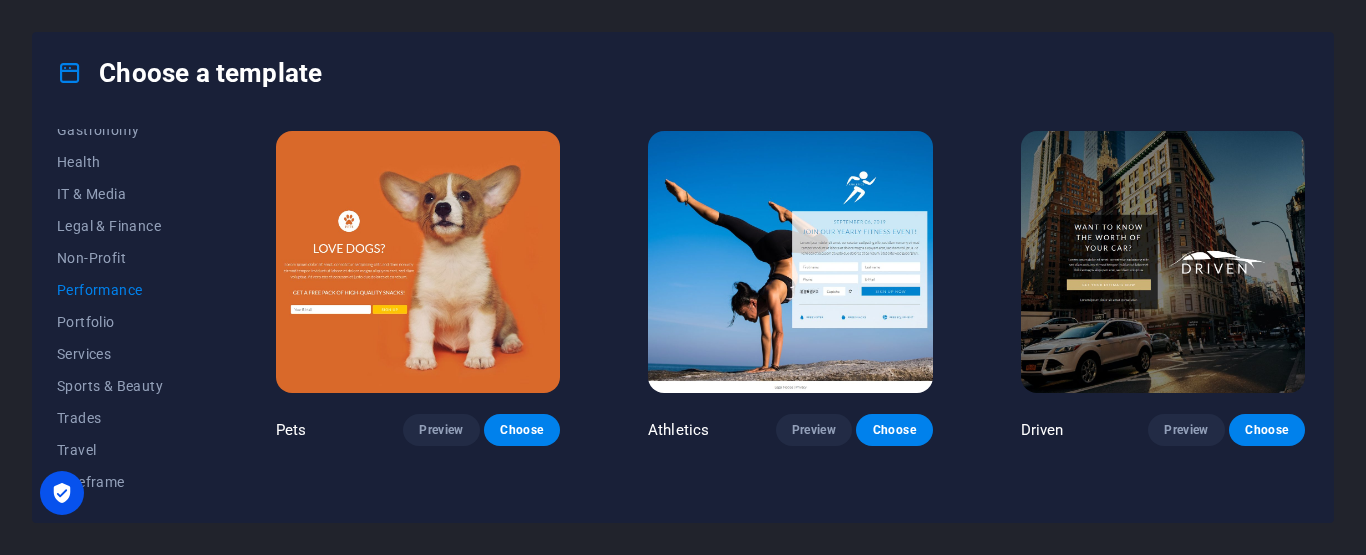 click on "Portfolio" at bounding box center (122, 322) 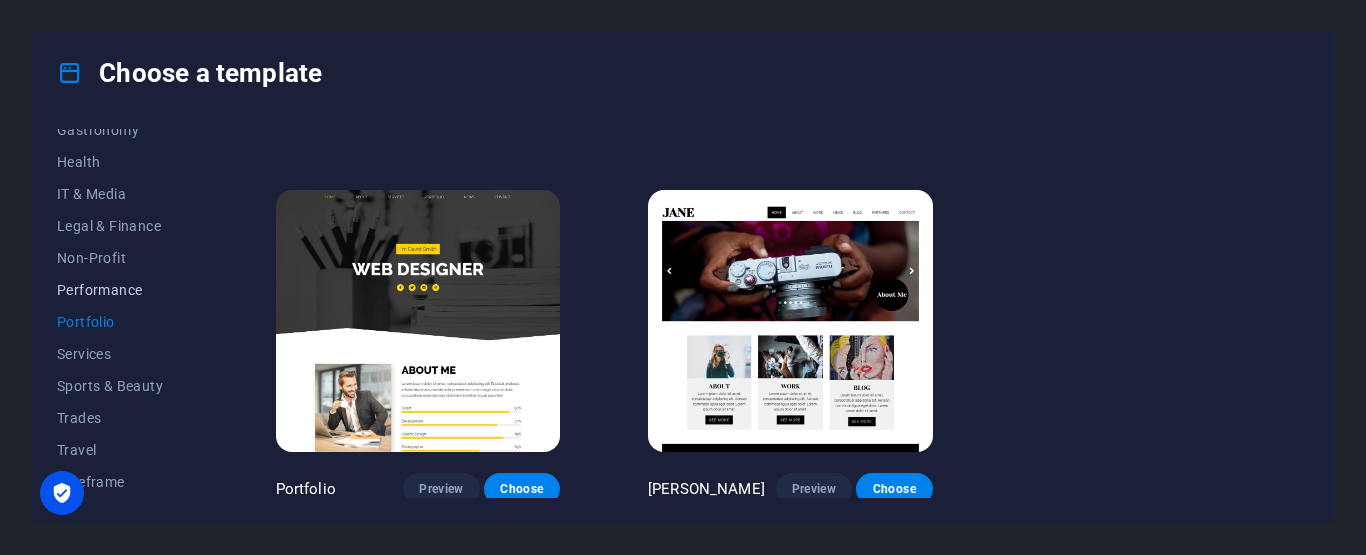 scroll, scrollTop: 749, scrollLeft: 0, axis: vertical 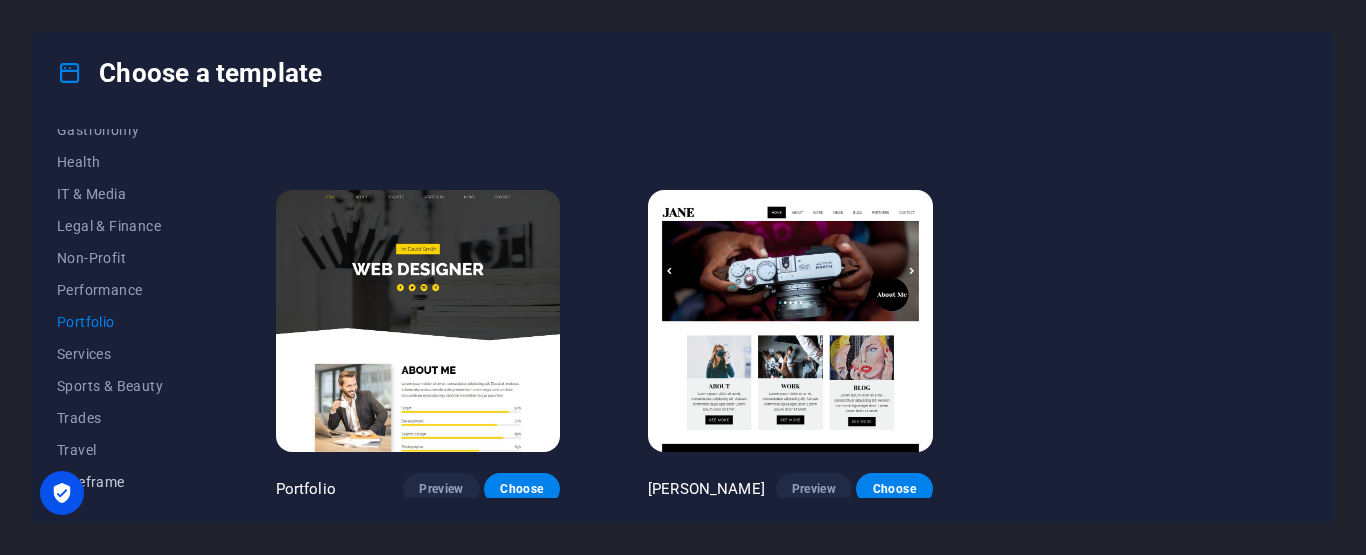 click on "Wireframe" at bounding box center [122, 482] 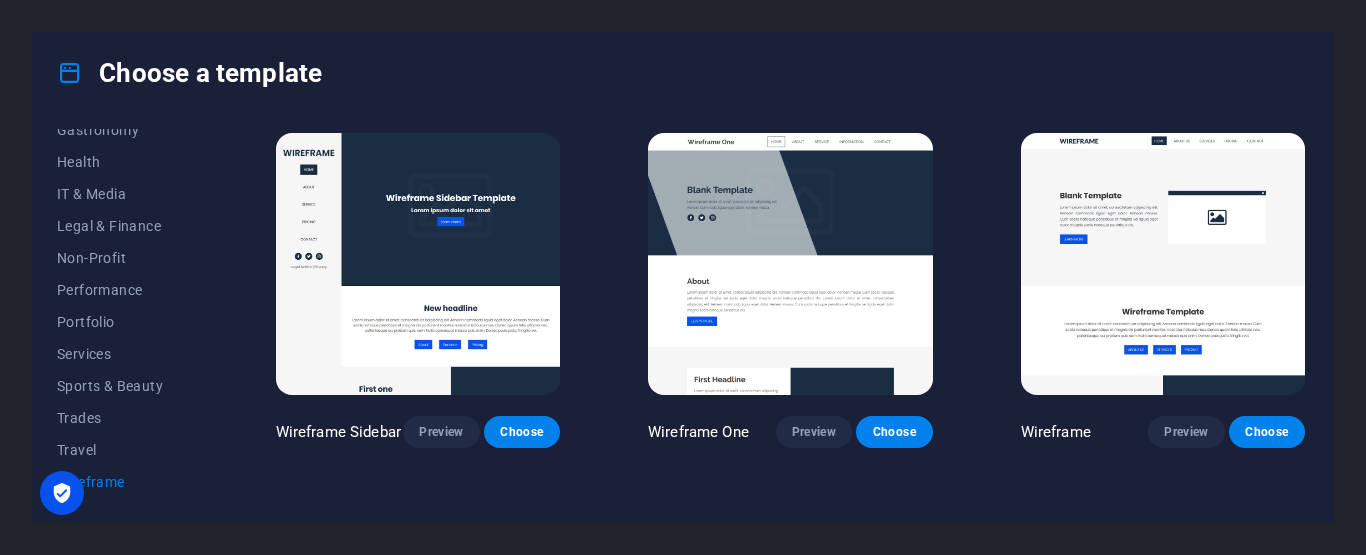 scroll, scrollTop: 0, scrollLeft: 0, axis: both 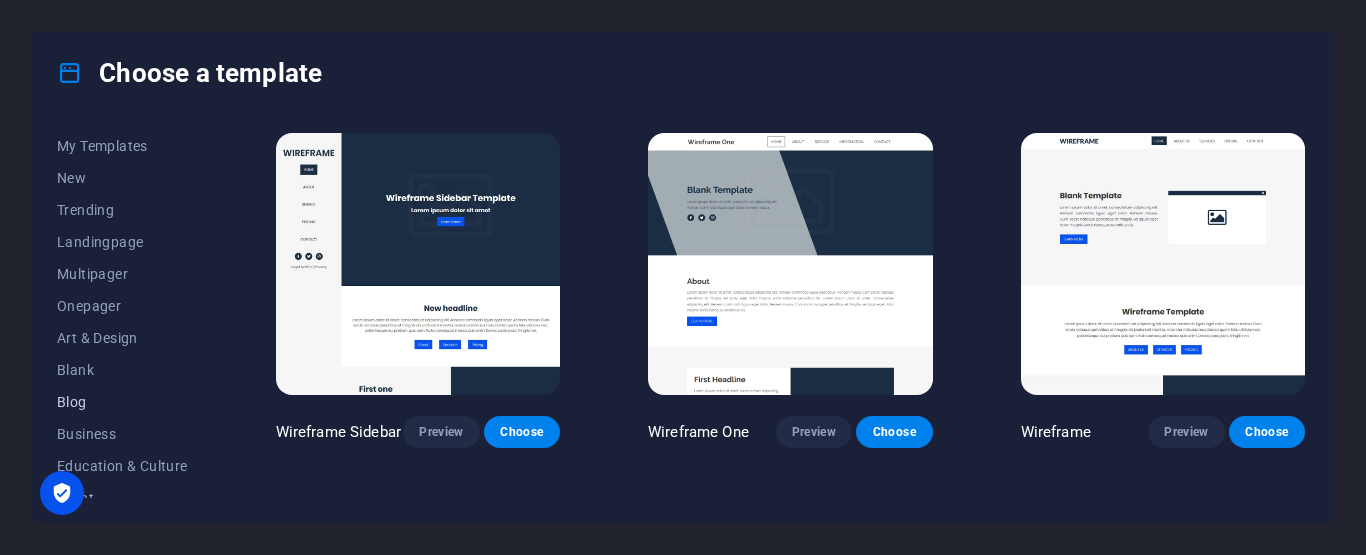 click on "Blog" at bounding box center [122, 402] 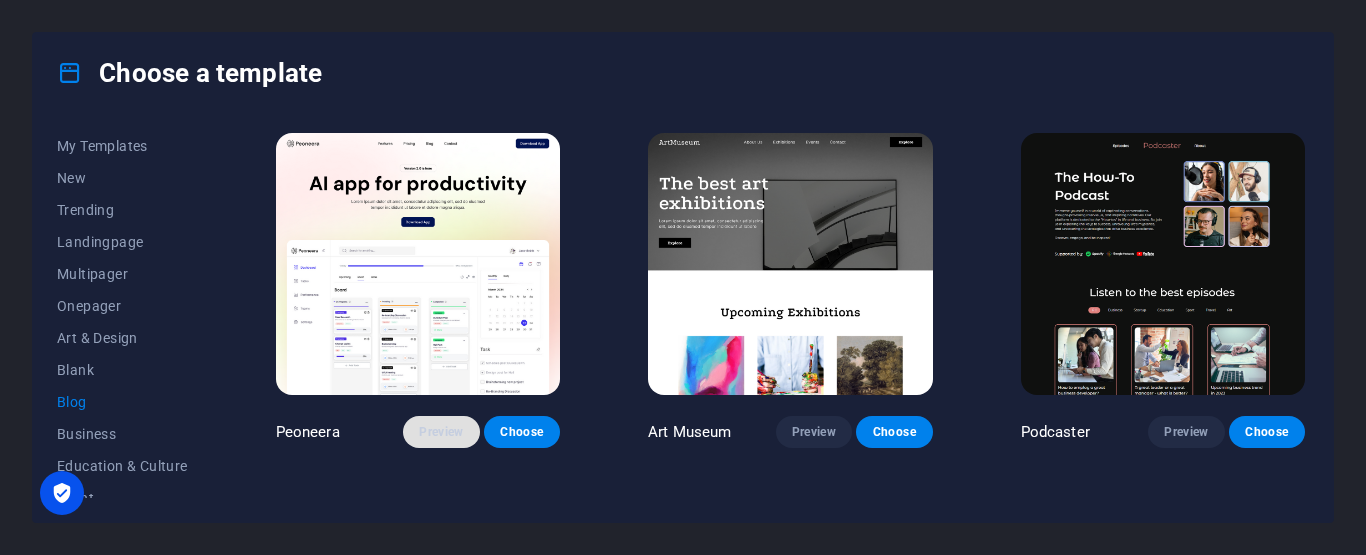 click on "Preview" at bounding box center [441, 432] 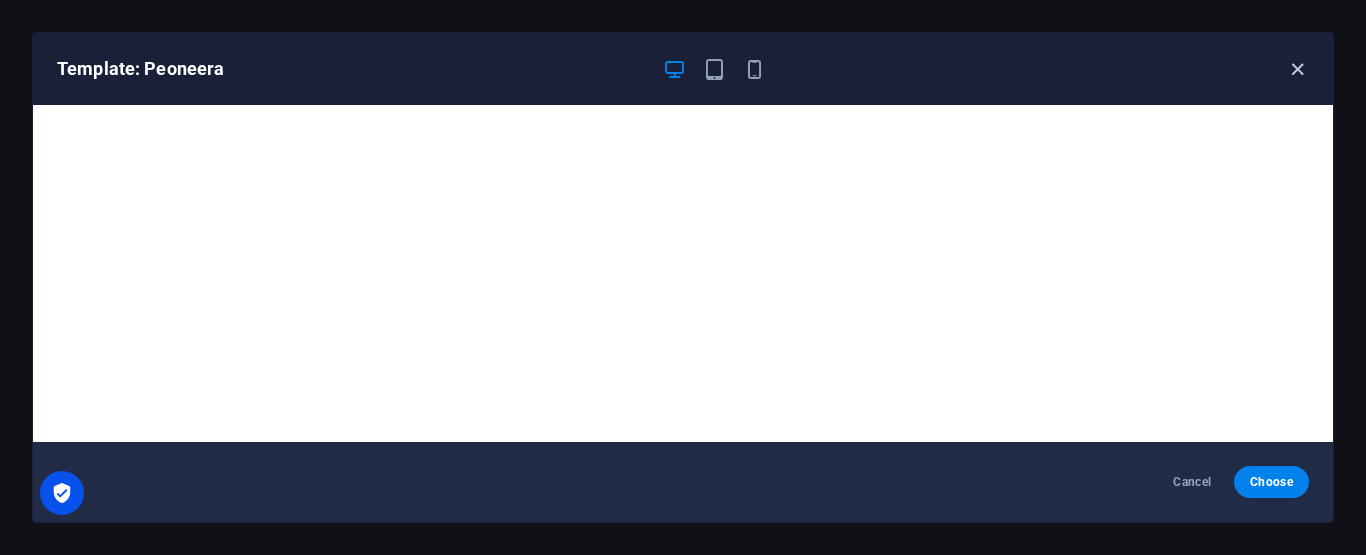 click at bounding box center [1297, 69] 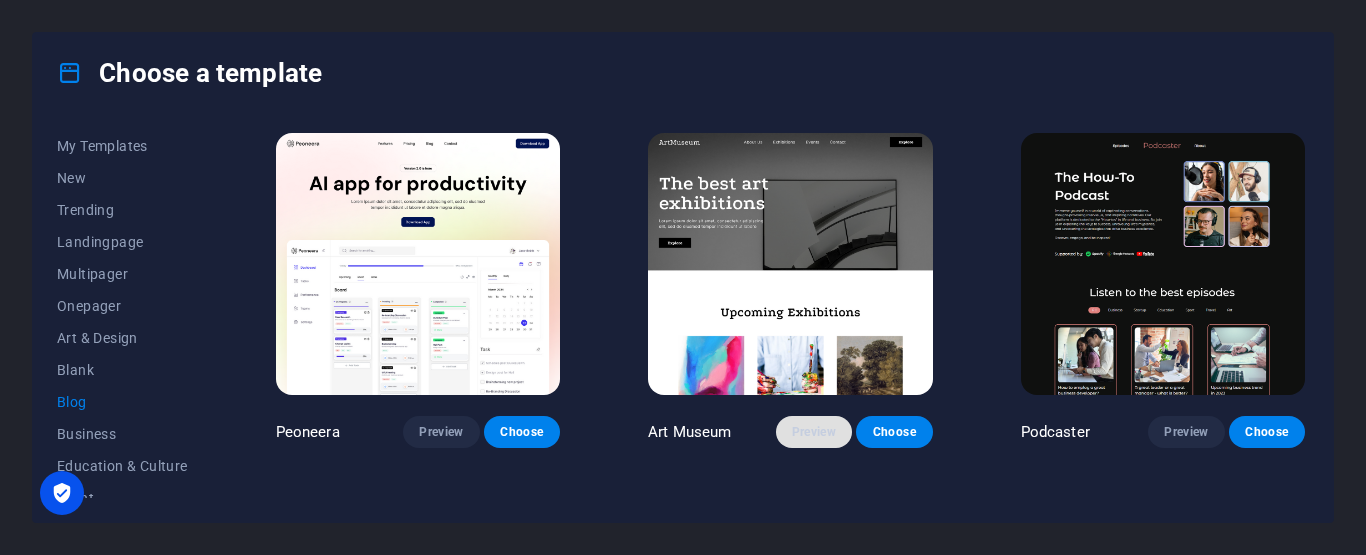 click on "Preview" at bounding box center (814, 432) 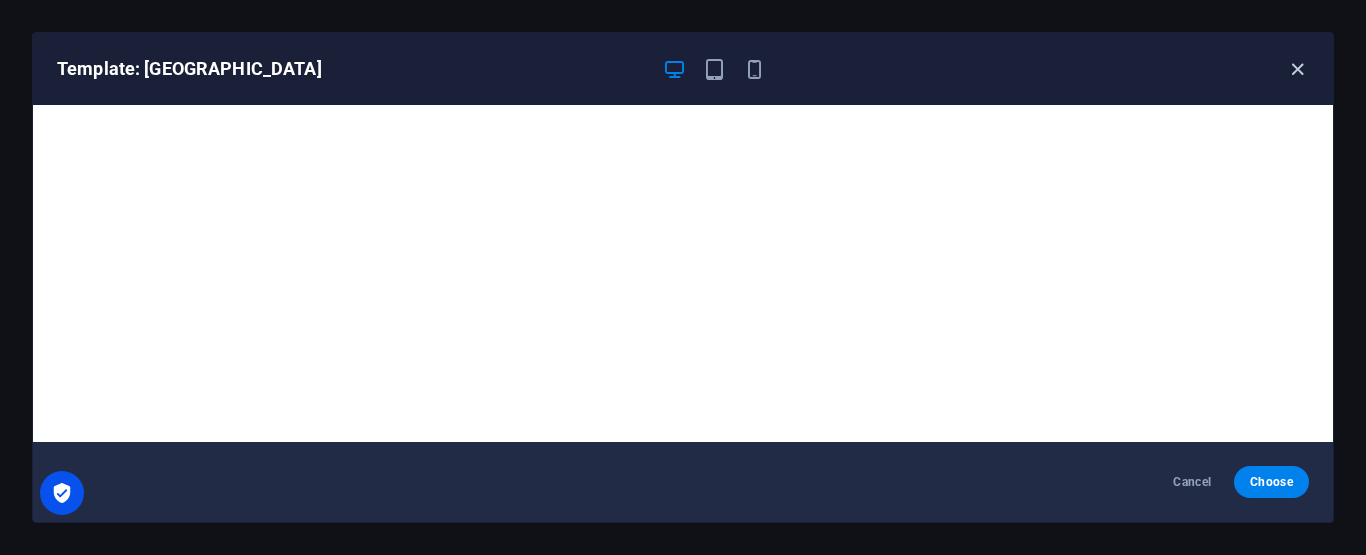 click at bounding box center [1297, 69] 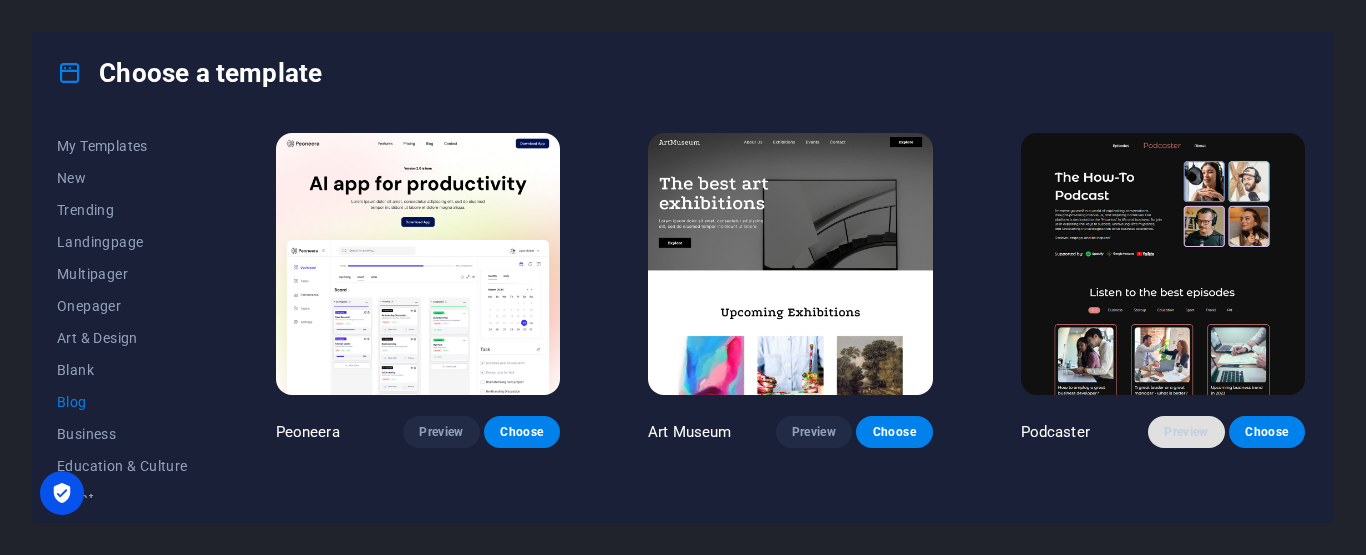click on "Preview" at bounding box center [1186, 432] 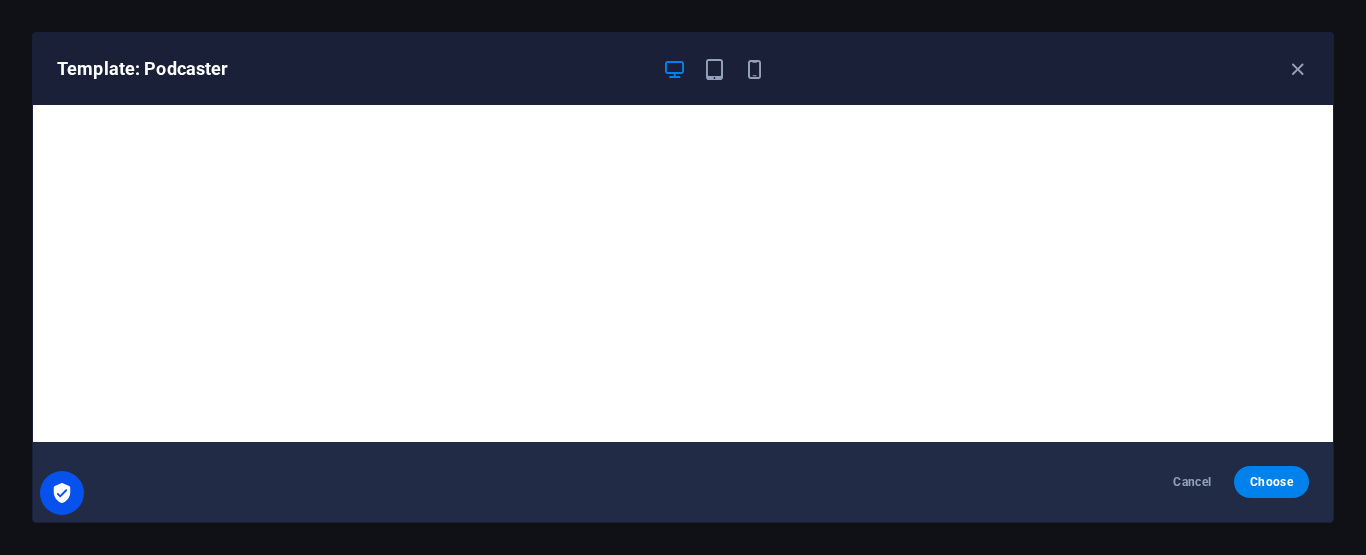 scroll, scrollTop: 5, scrollLeft: 0, axis: vertical 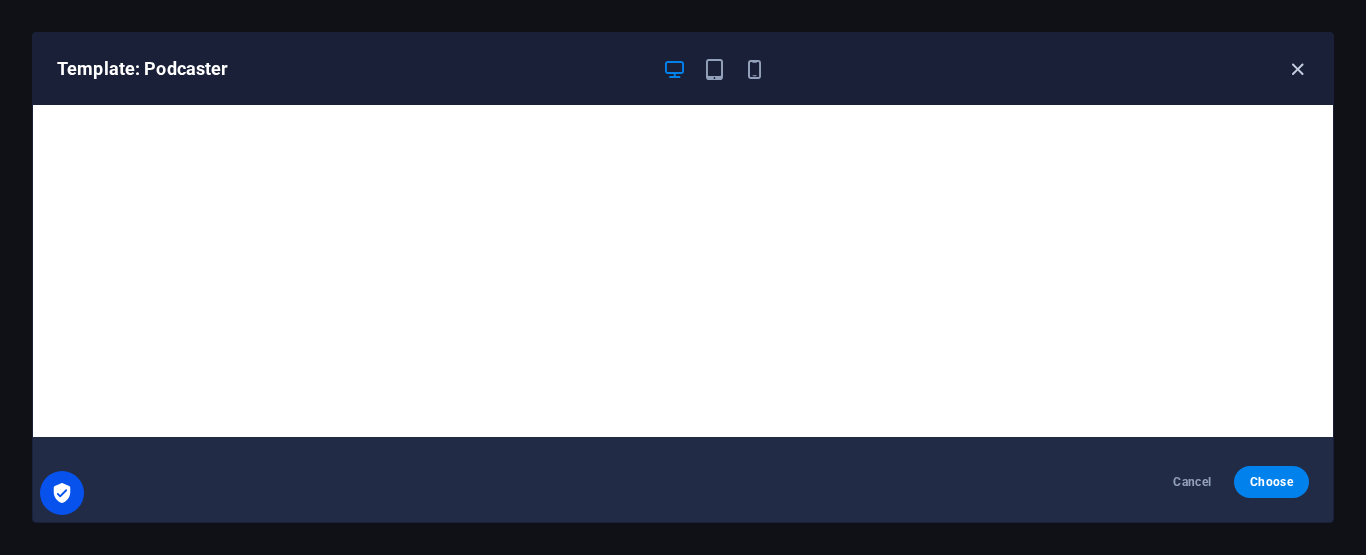 click at bounding box center [1297, 69] 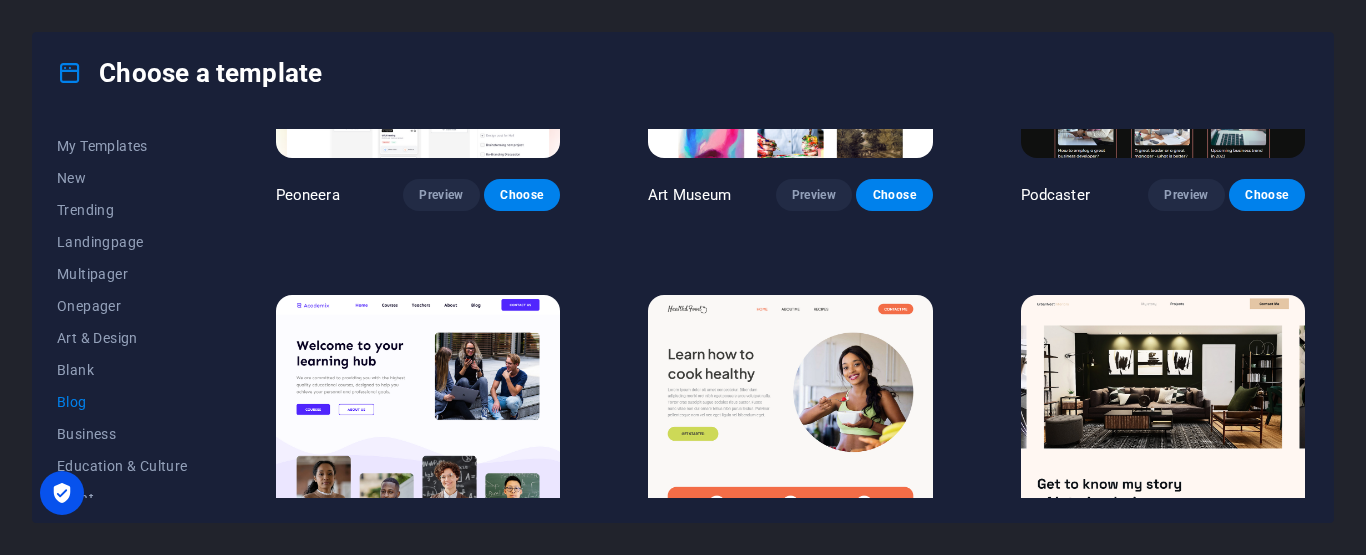 scroll, scrollTop: 400, scrollLeft: 0, axis: vertical 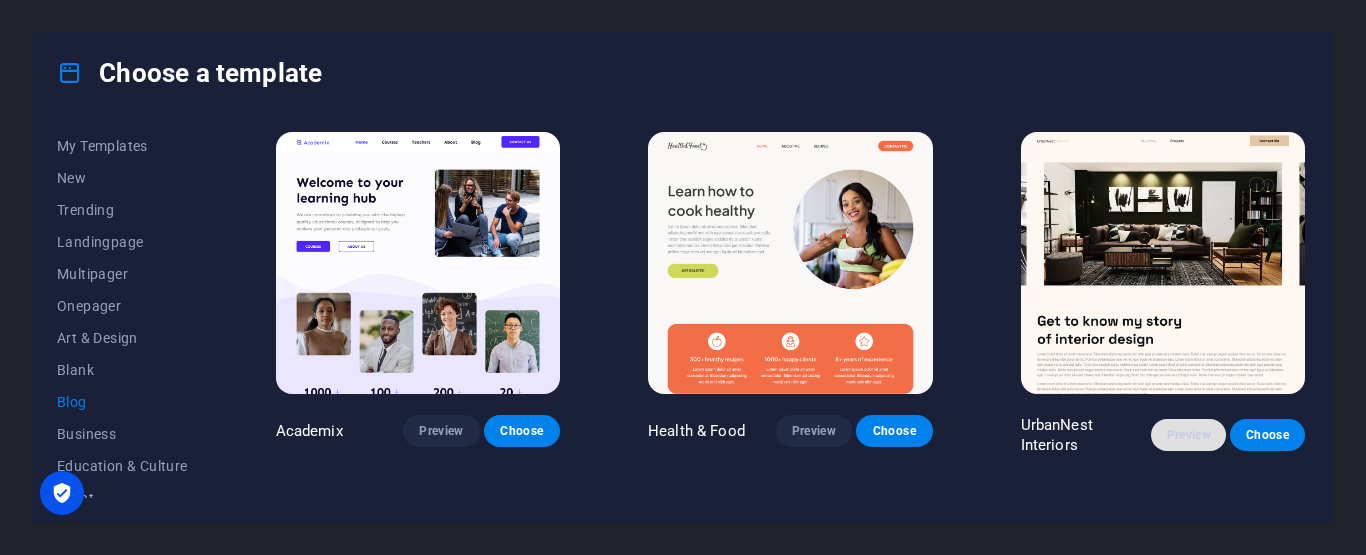 click on "Preview" at bounding box center [1188, 435] 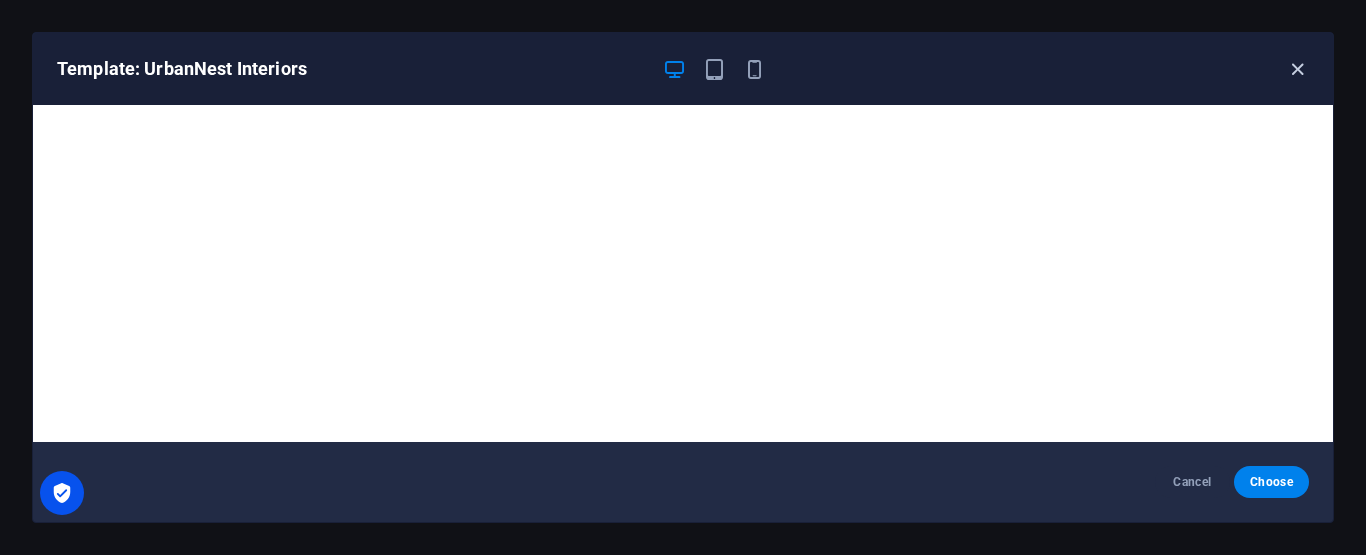 click at bounding box center (1297, 69) 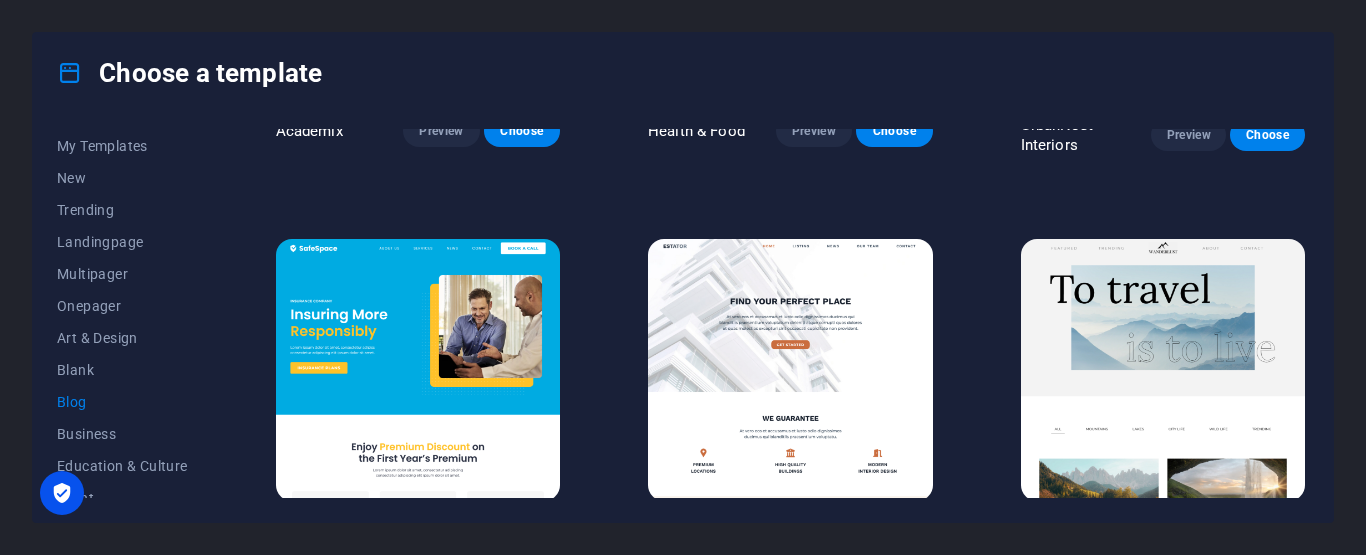 scroll, scrollTop: 800, scrollLeft: 0, axis: vertical 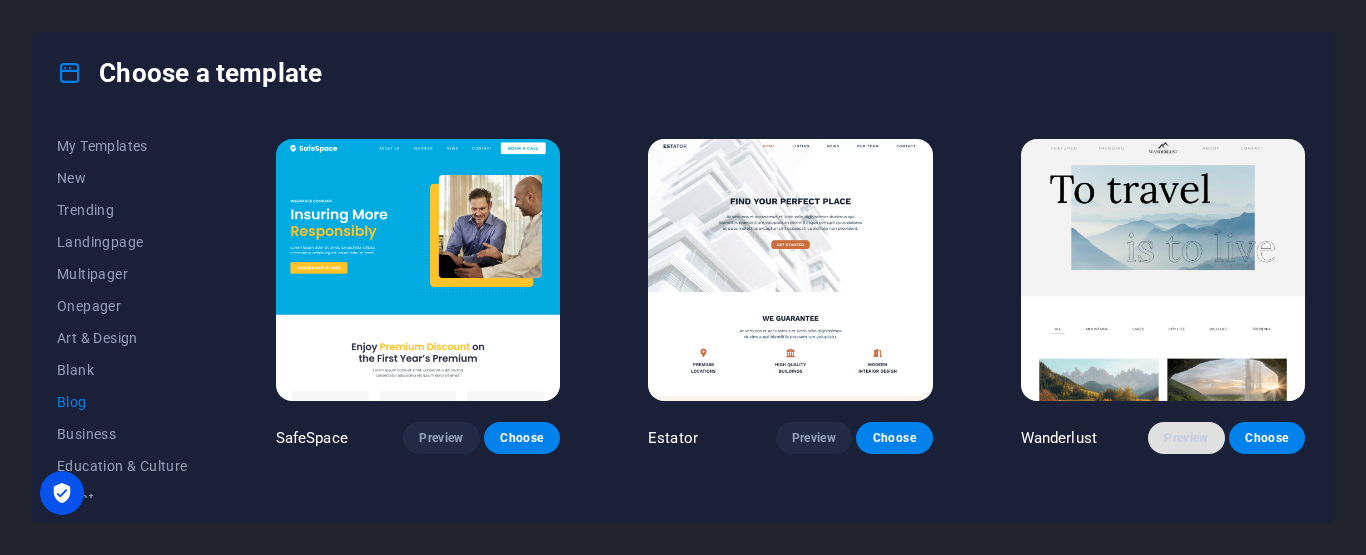 click on "Preview" at bounding box center [1186, 438] 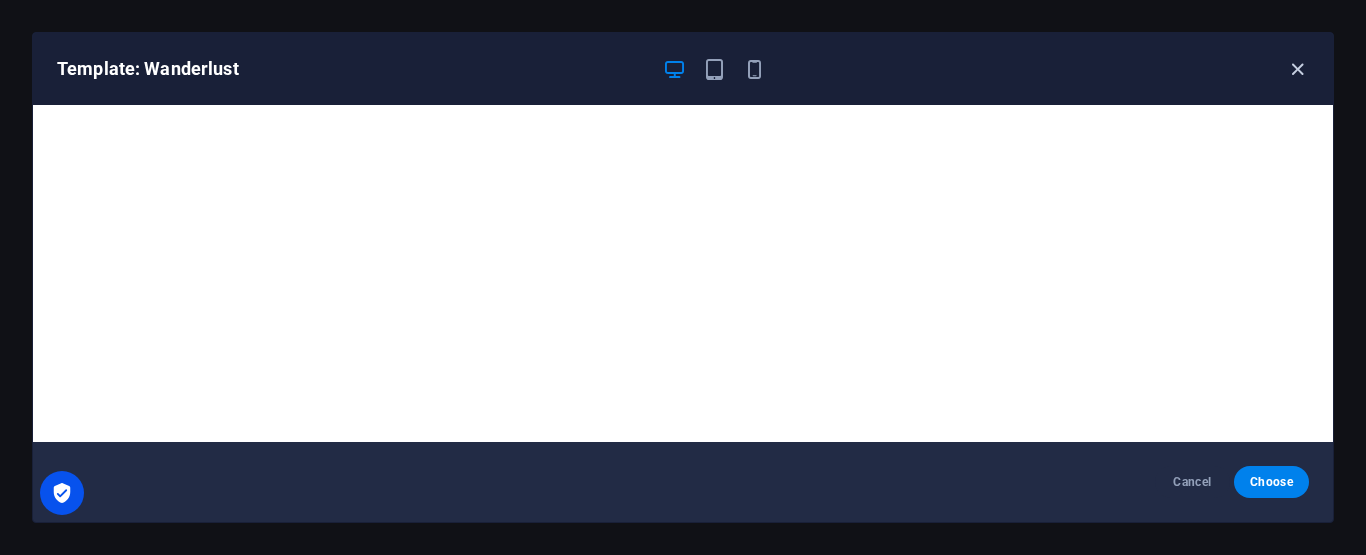click at bounding box center [1297, 69] 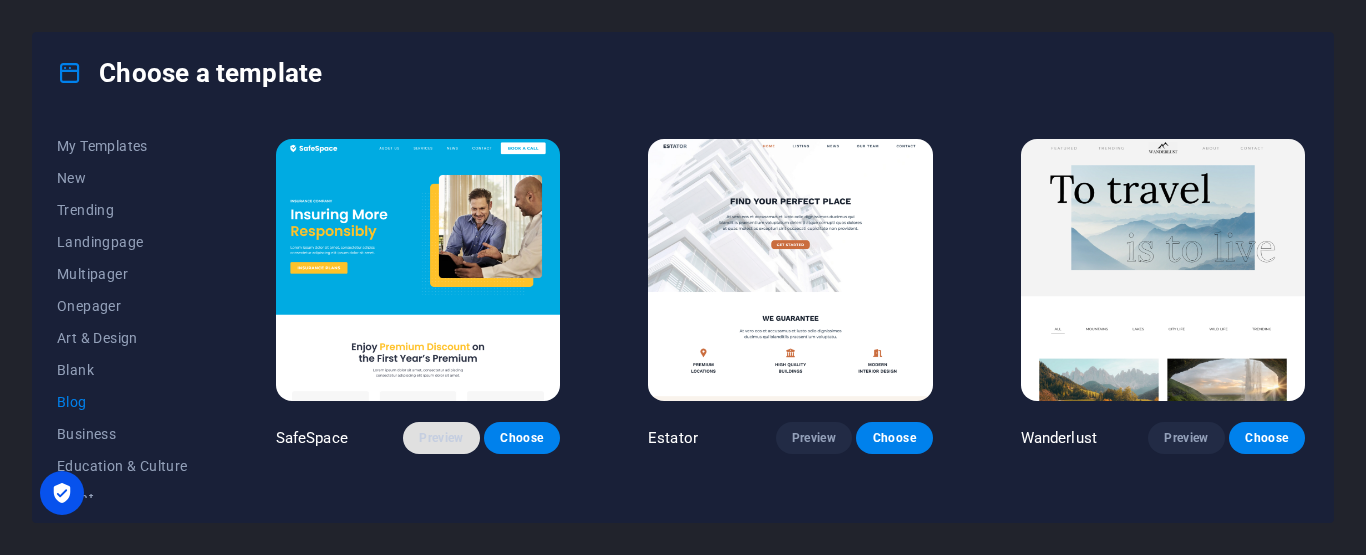 click on "Preview" at bounding box center (441, 438) 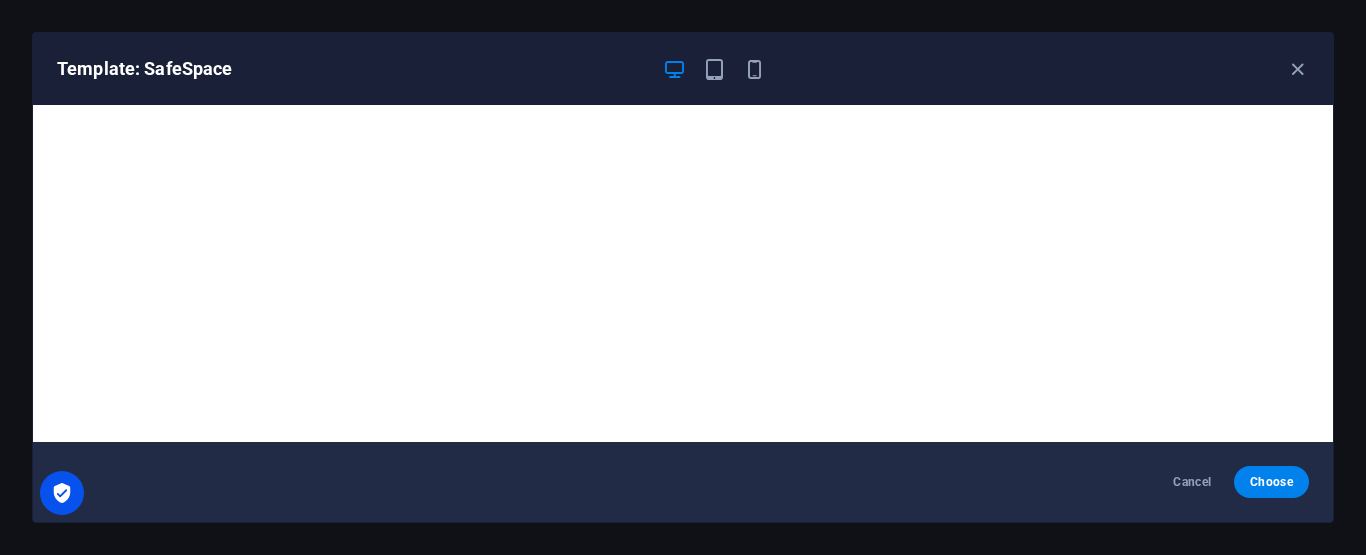 click on "Template: SafeSpace" at bounding box center (683, 69) 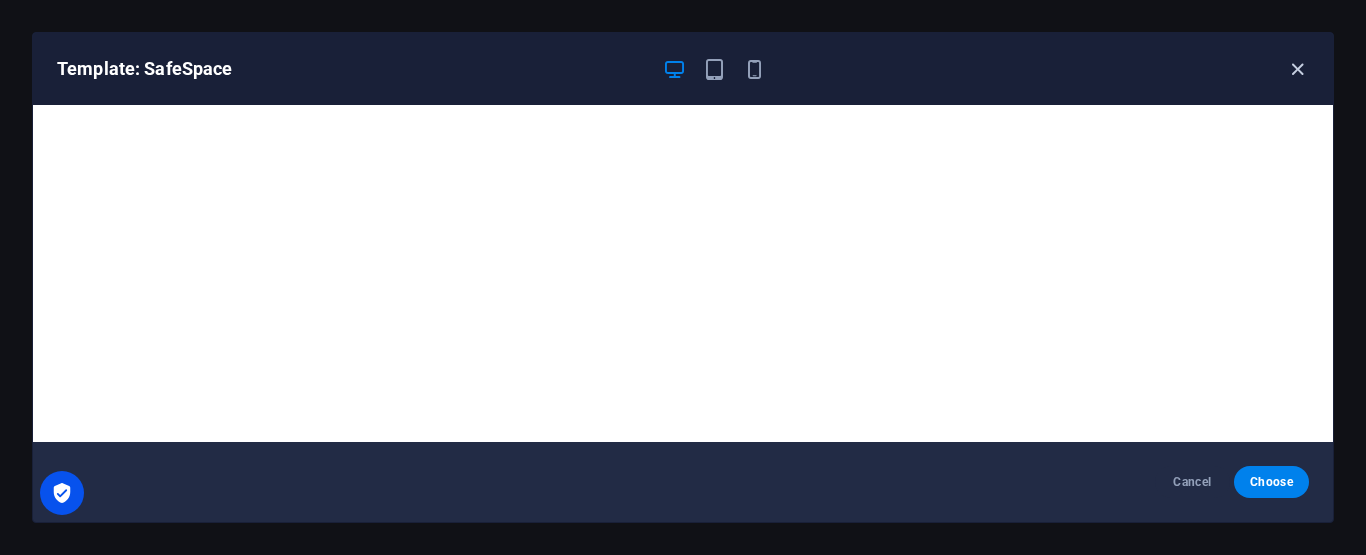 click at bounding box center (1297, 69) 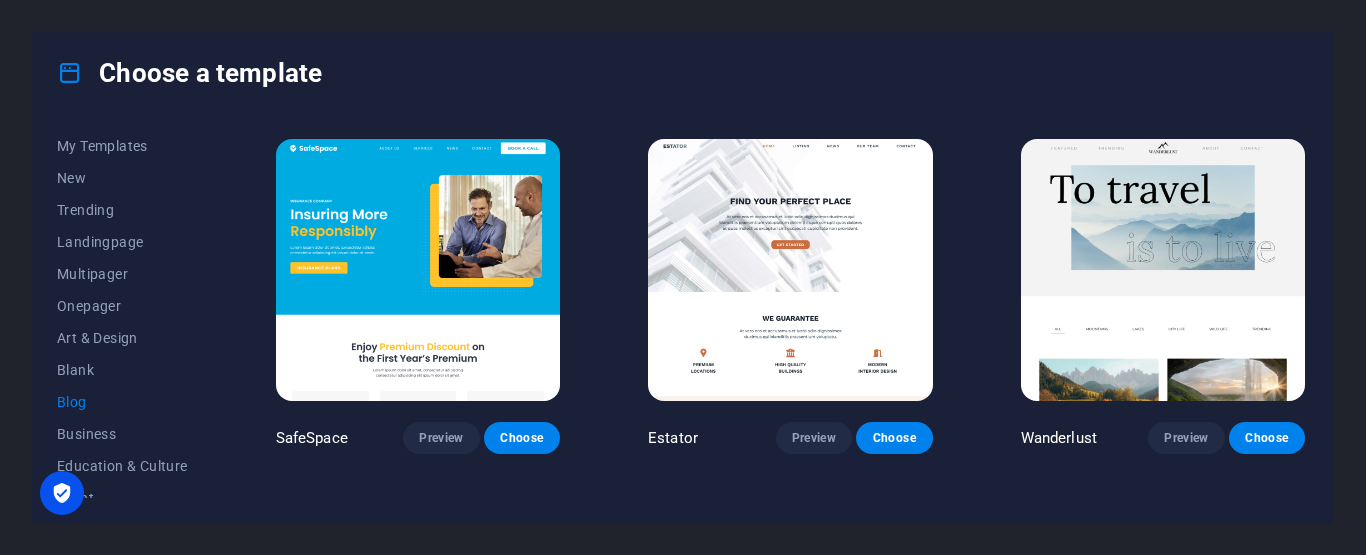 scroll, scrollTop: 1100, scrollLeft: 0, axis: vertical 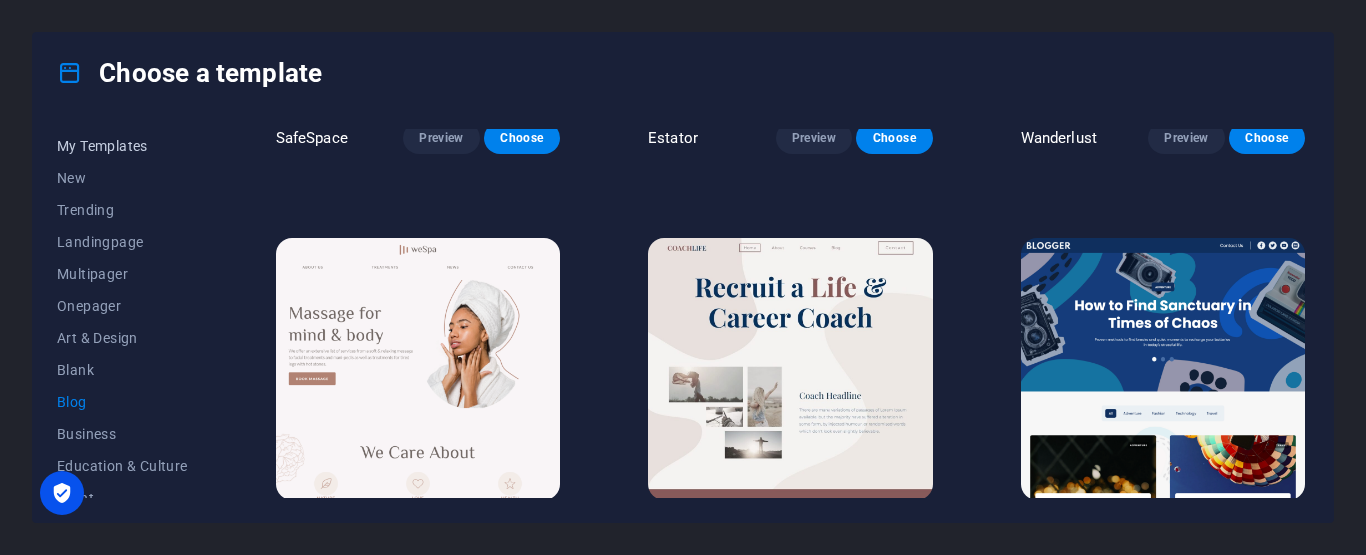 click on "My Templates" at bounding box center (122, 146) 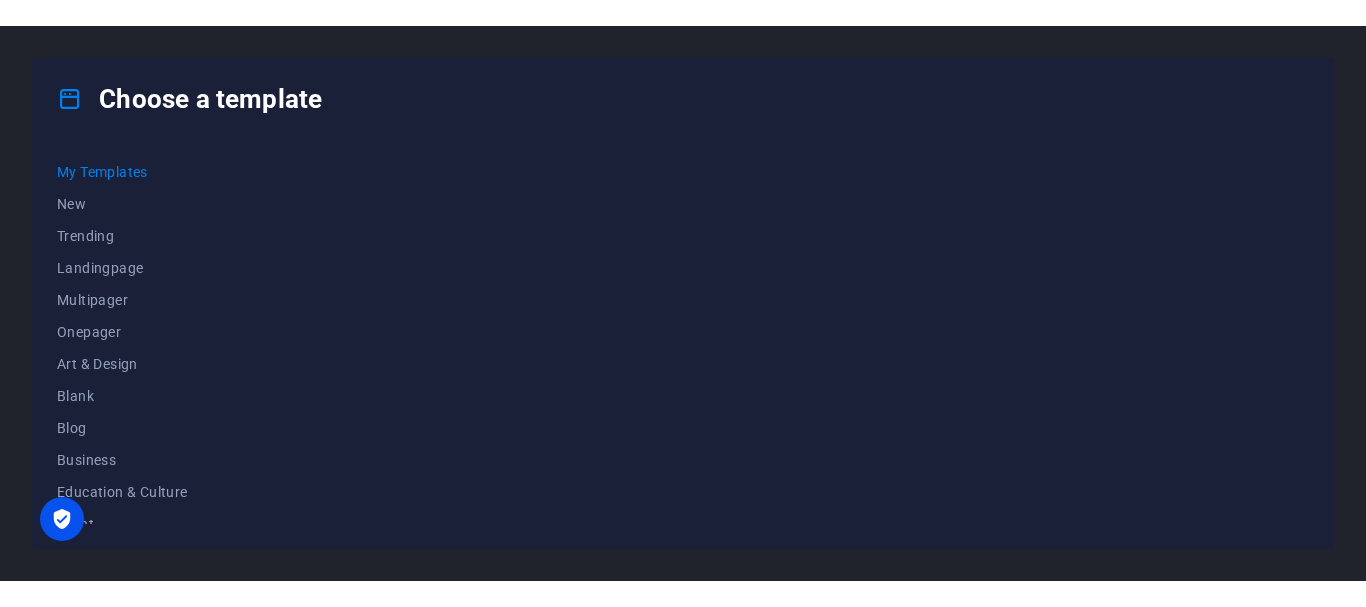 scroll, scrollTop: 0, scrollLeft: 0, axis: both 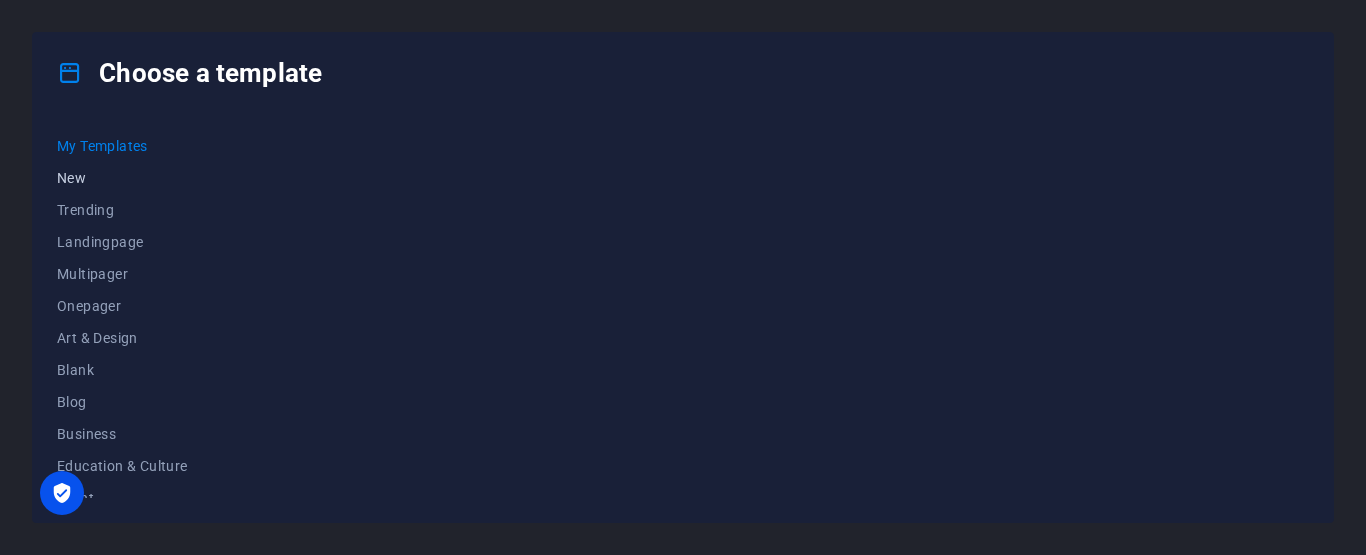 click on "New" at bounding box center [122, 178] 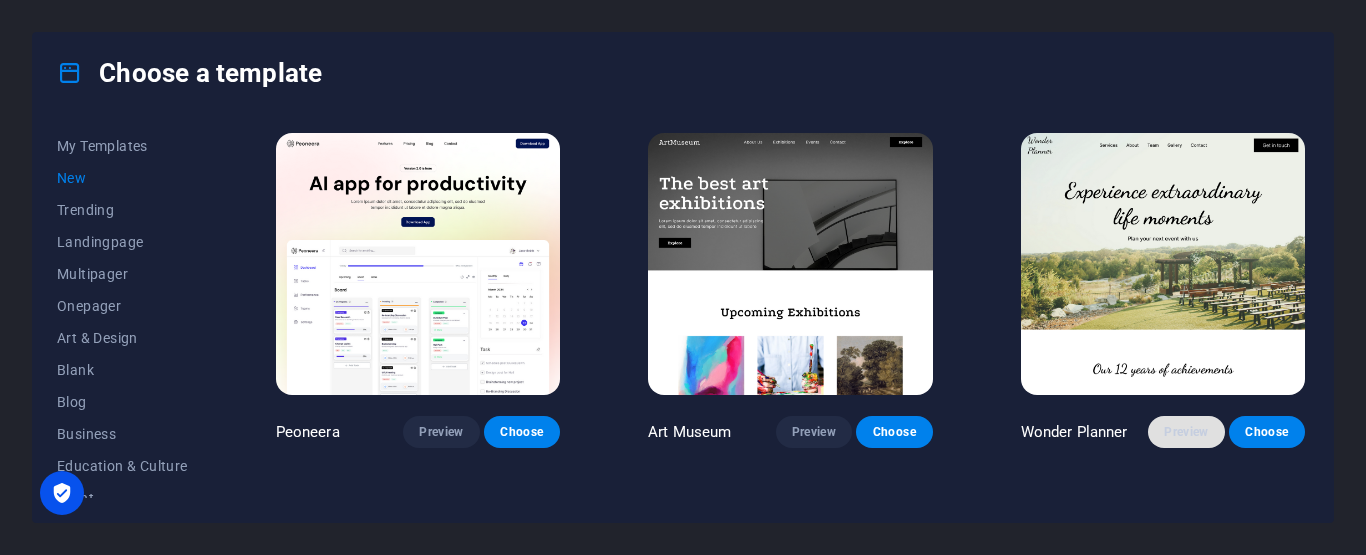 click on "Preview" at bounding box center (1186, 432) 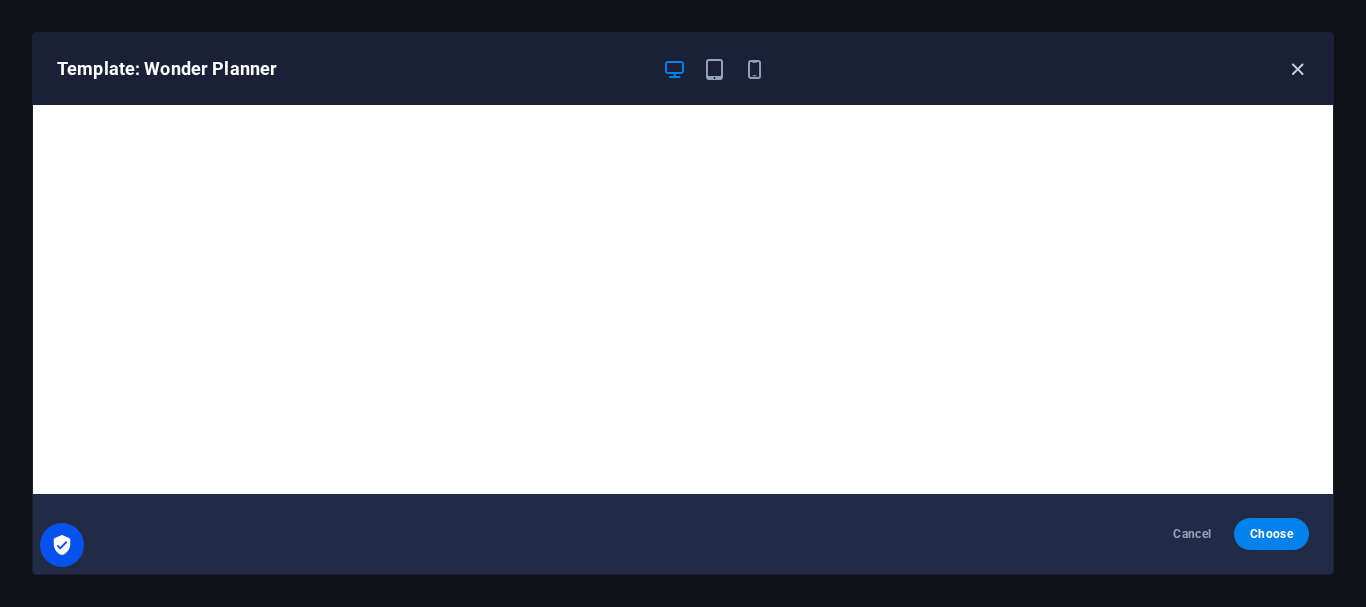 click at bounding box center (1297, 69) 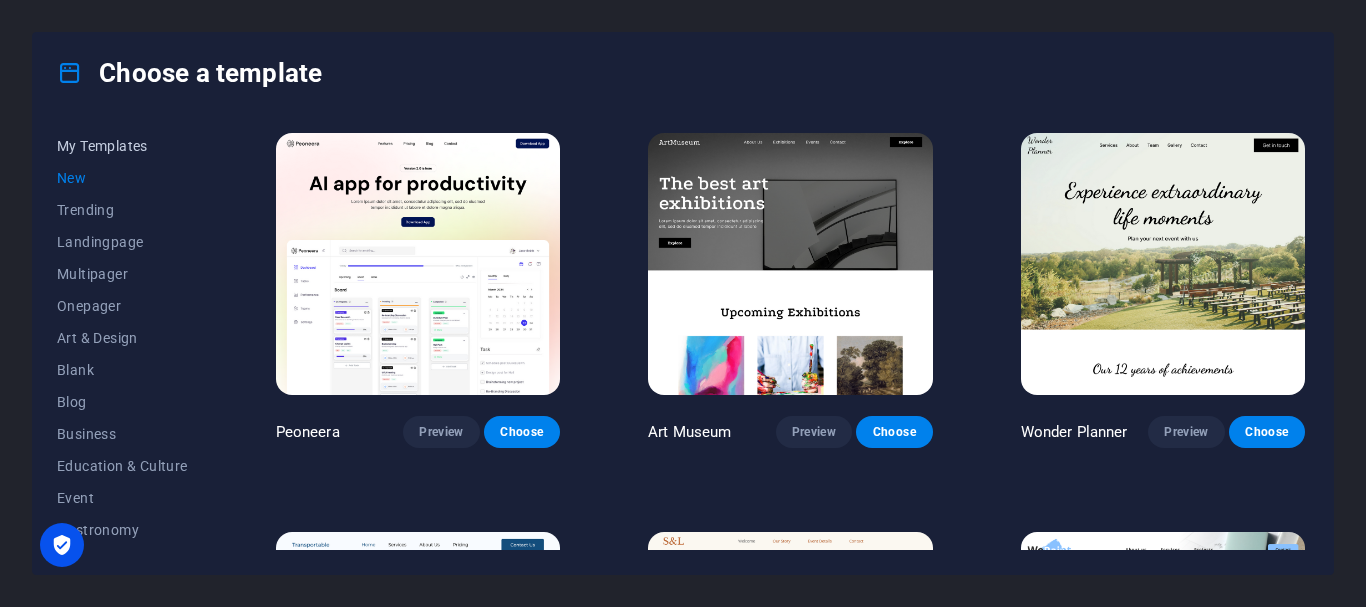 click on "My Templates" at bounding box center [122, 146] 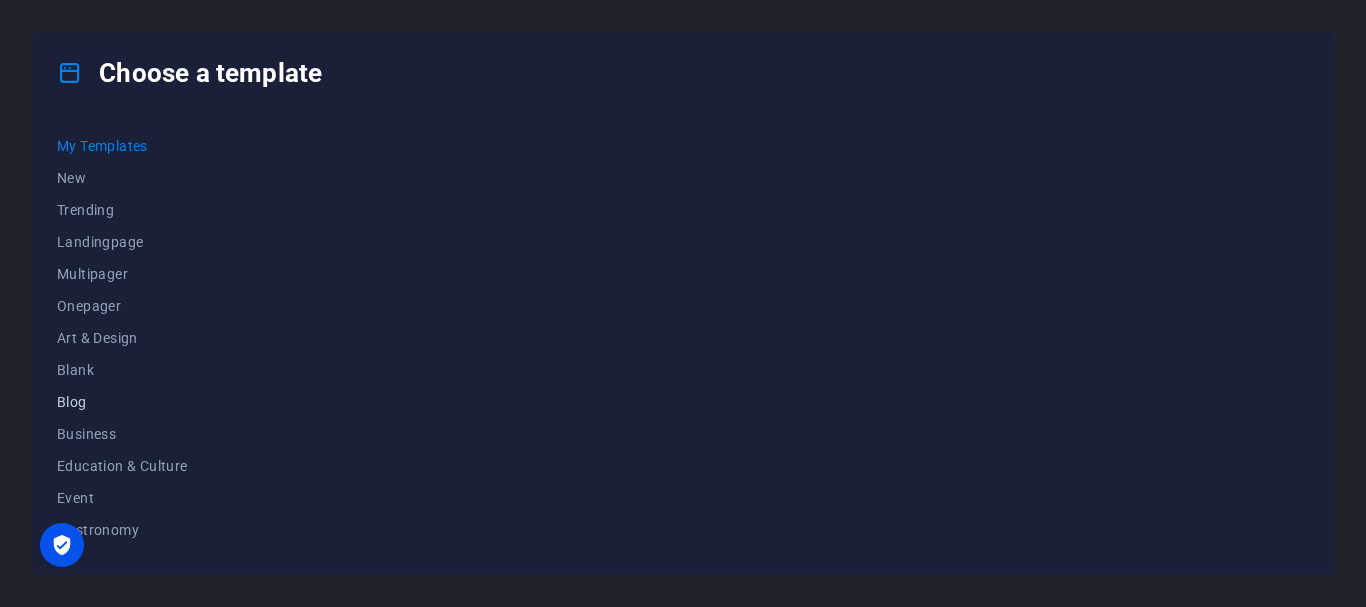 click on "Blog" at bounding box center (122, 402) 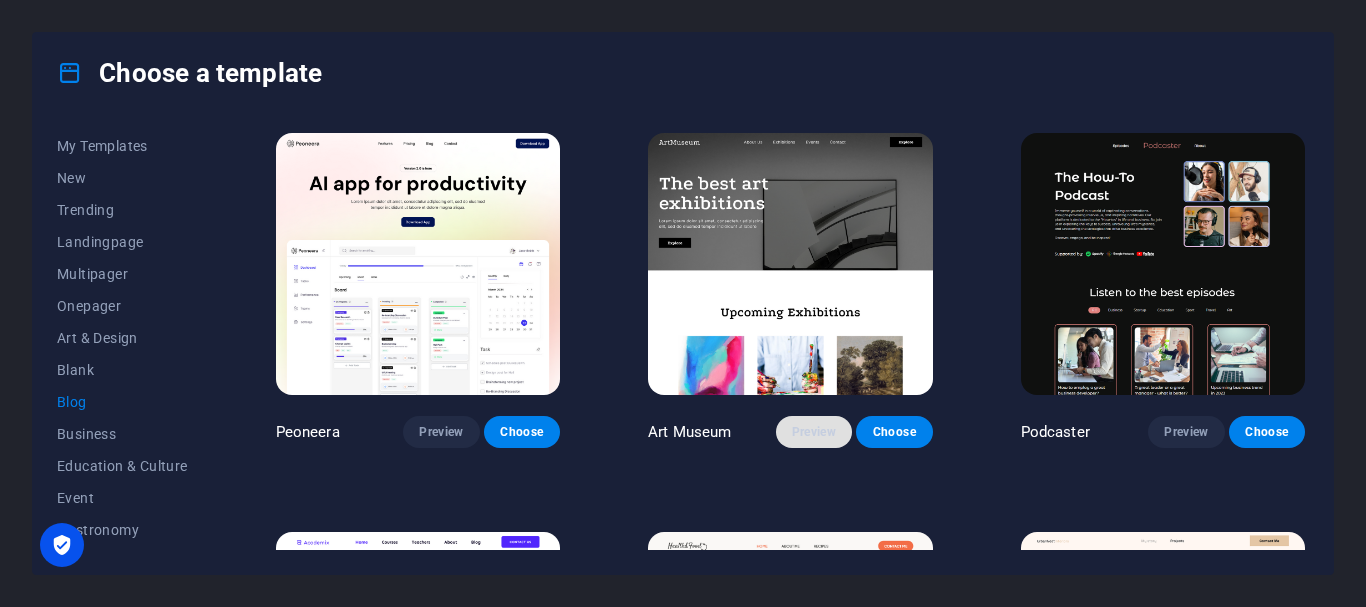 click on "Preview" at bounding box center (814, 432) 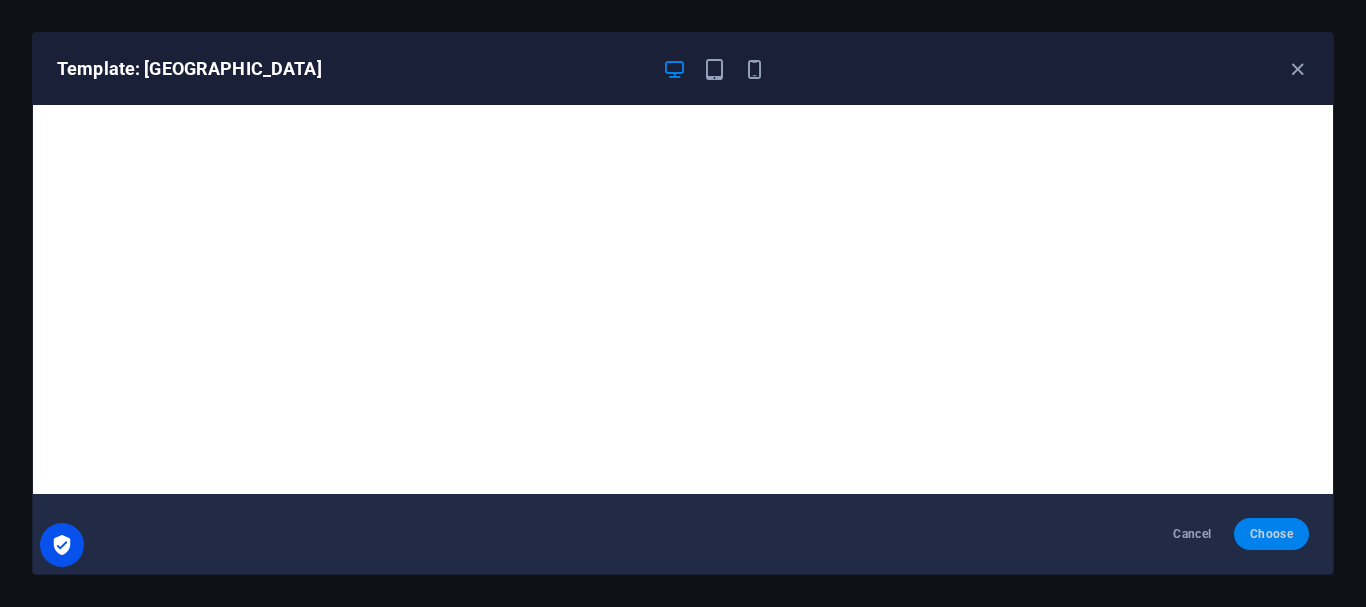 click on "Choose" at bounding box center [1271, 534] 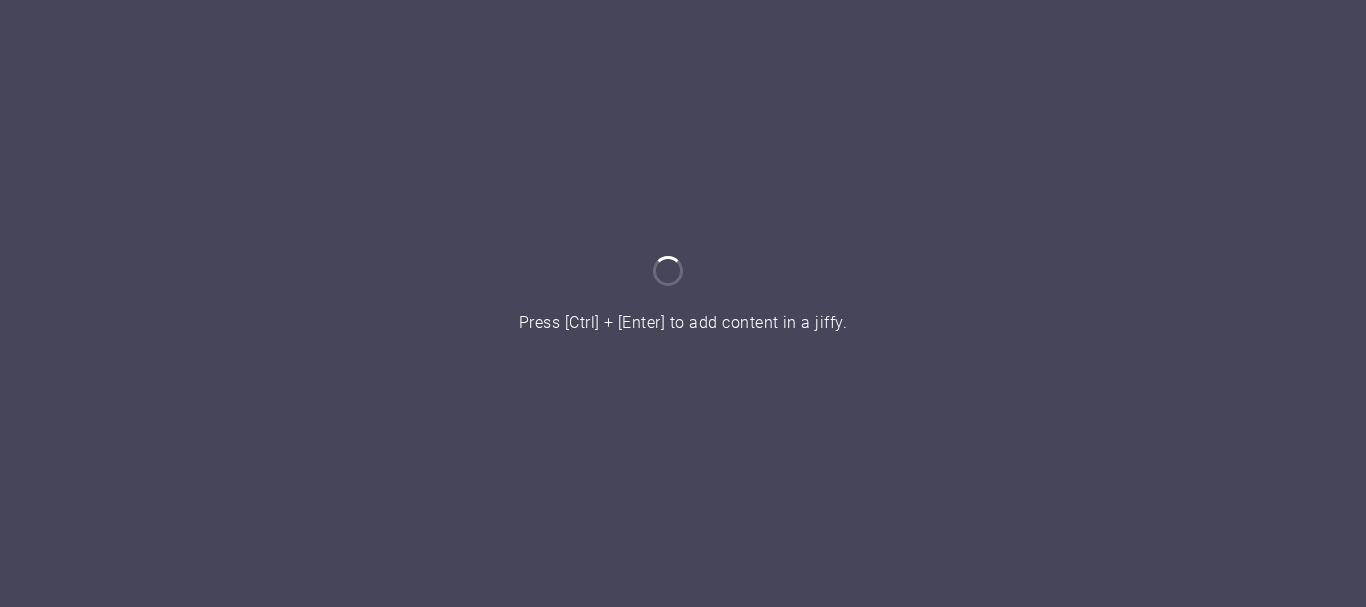 scroll, scrollTop: 0, scrollLeft: 0, axis: both 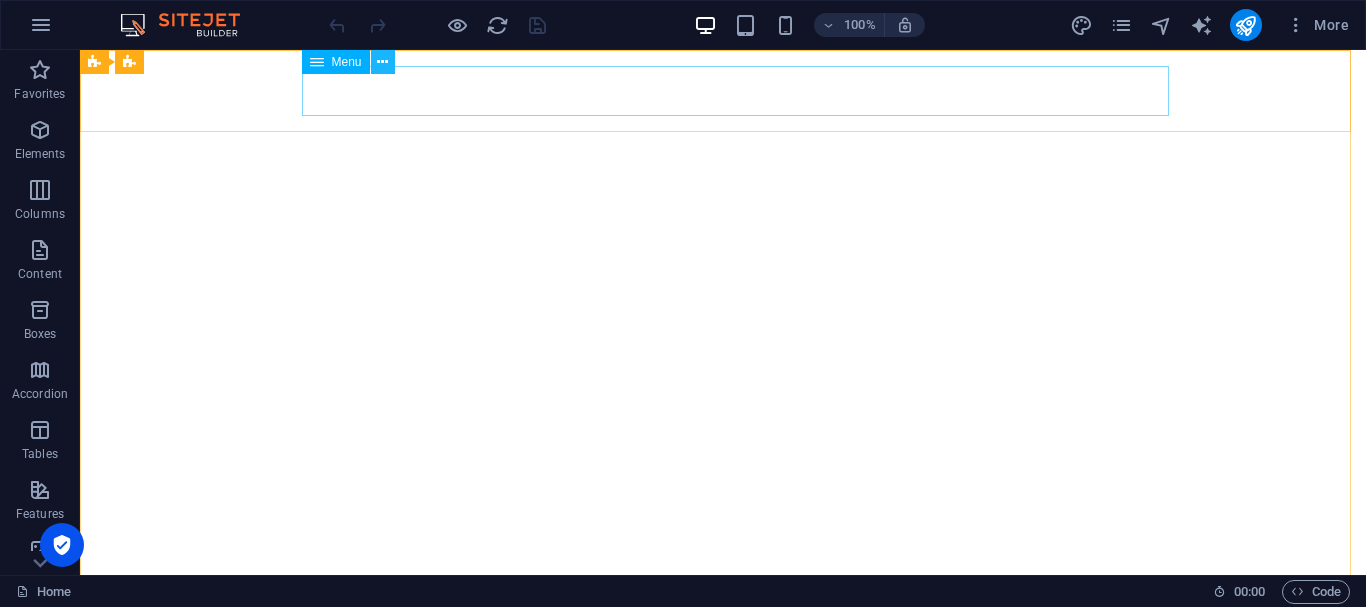 click at bounding box center [382, 62] 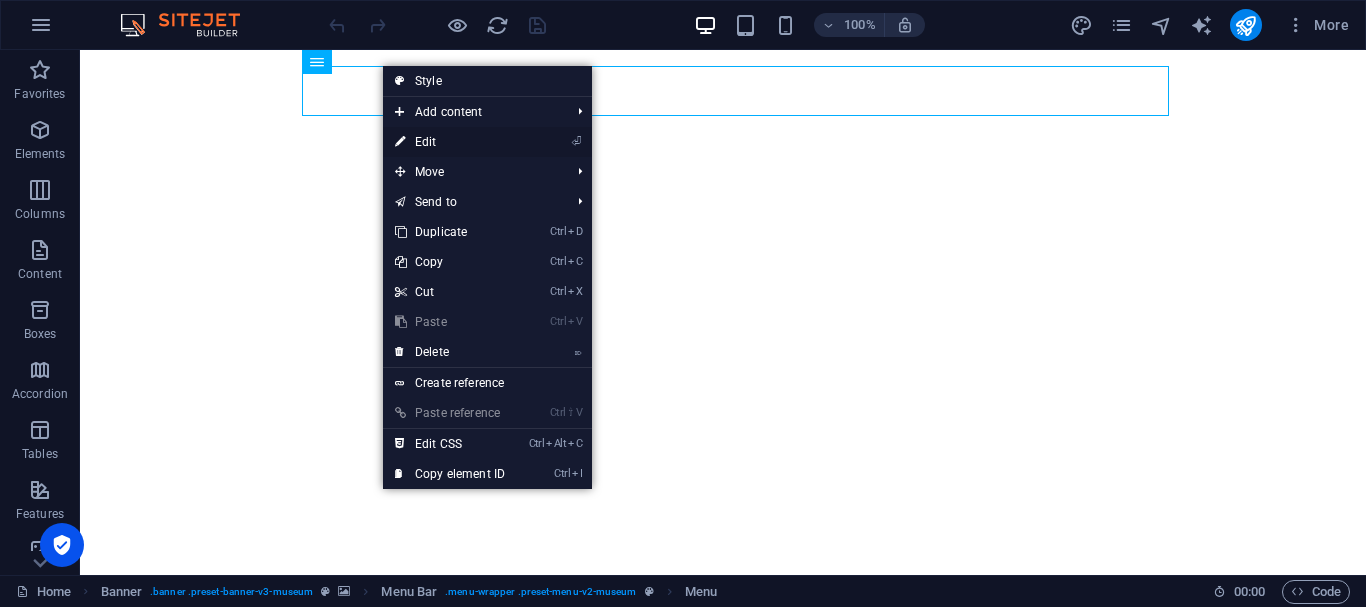 click on "⏎  Edit" at bounding box center (450, 142) 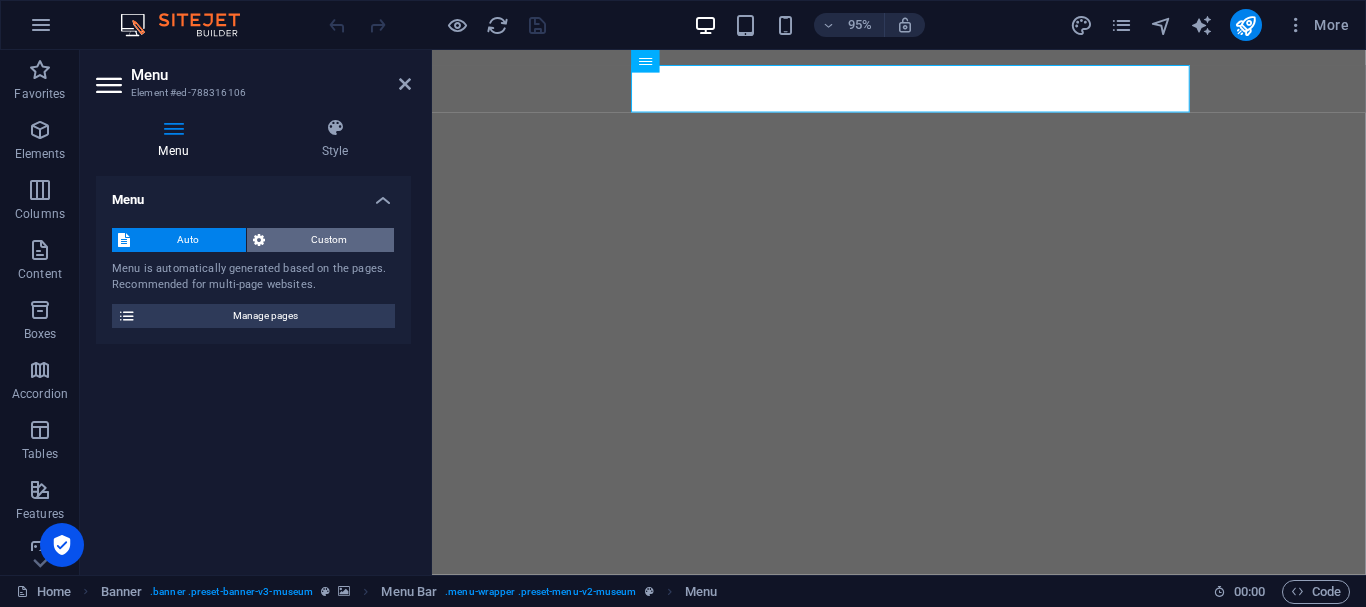 click on "Custom" at bounding box center (330, 240) 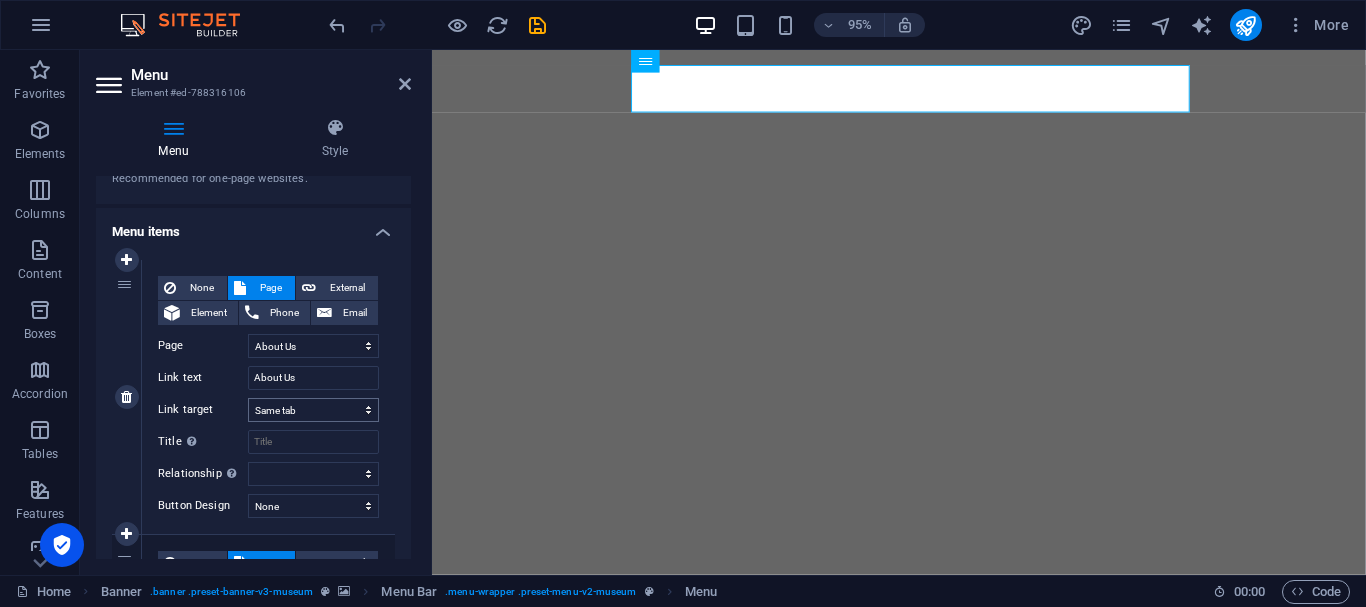 scroll, scrollTop: 100, scrollLeft: 0, axis: vertical 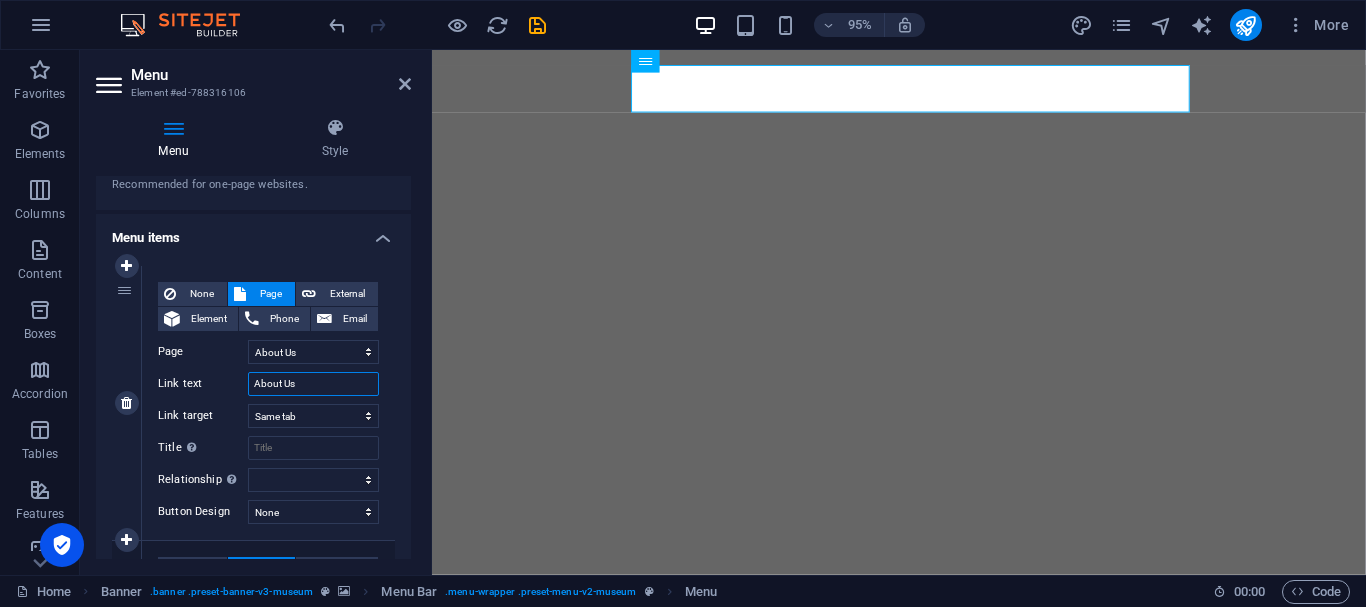 click on "About Us" at bounding box center (313, 384) 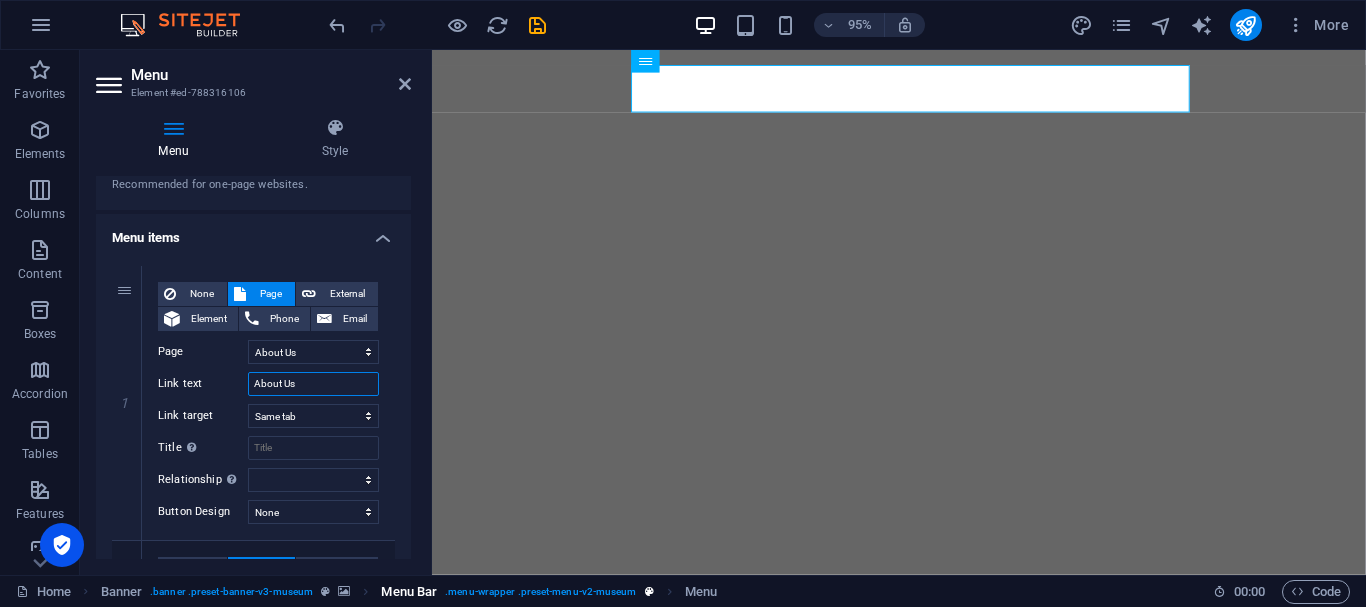 type on "About U" 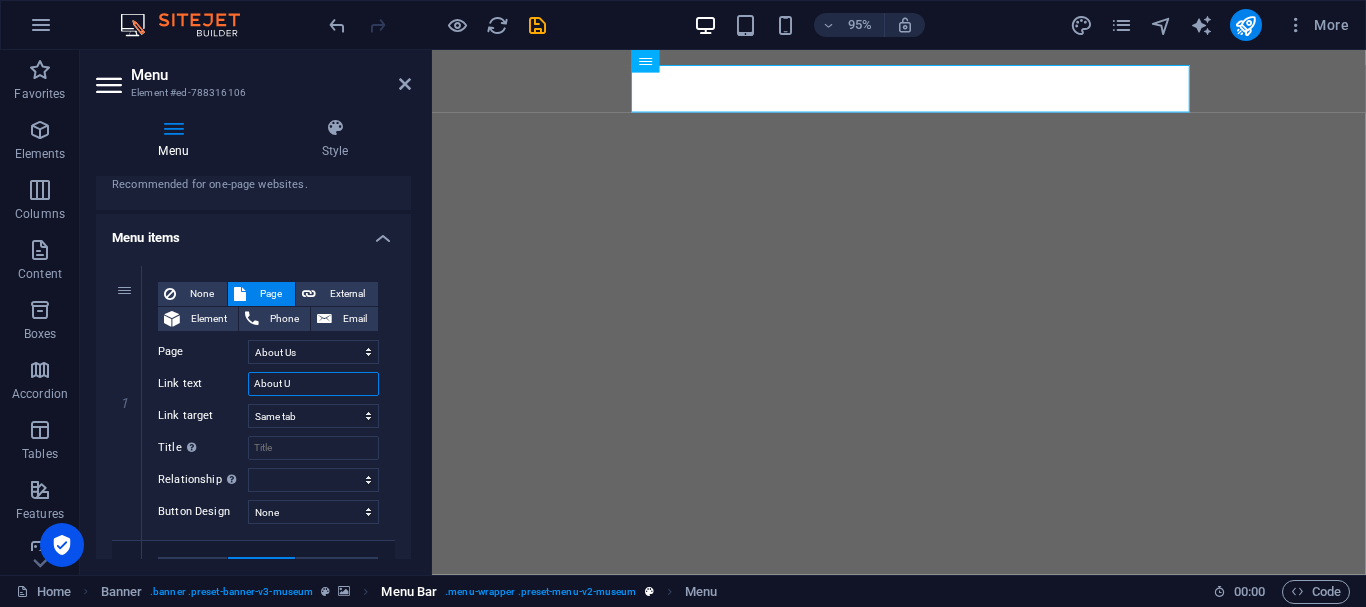select 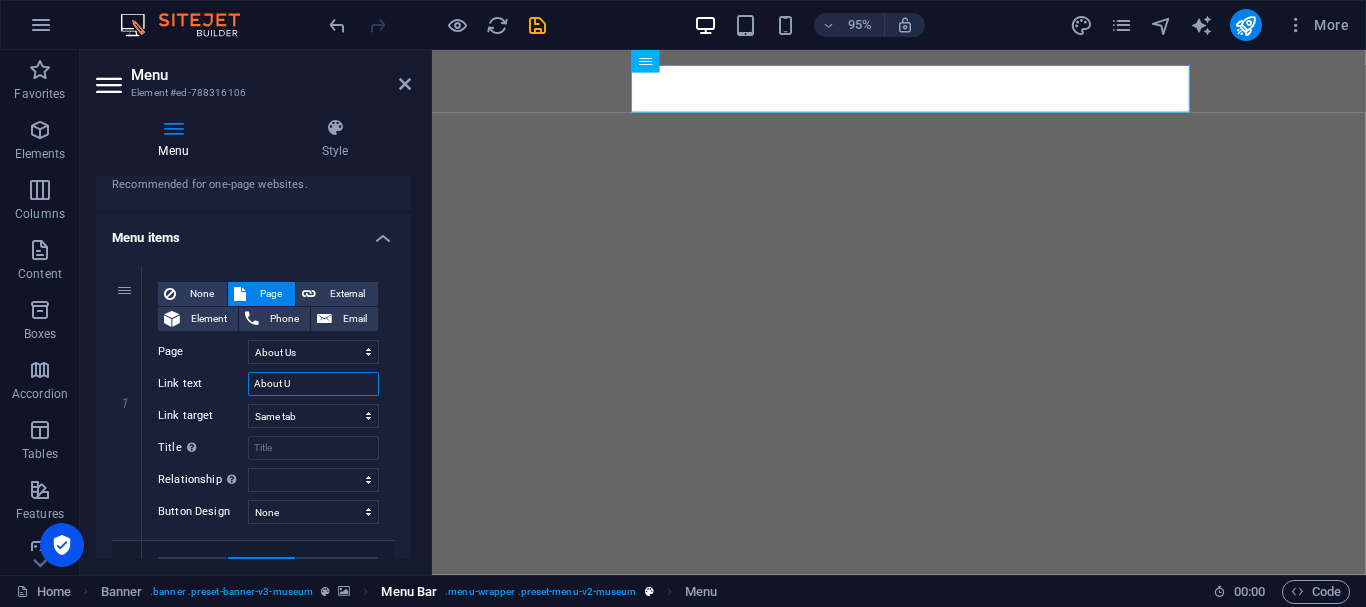 select 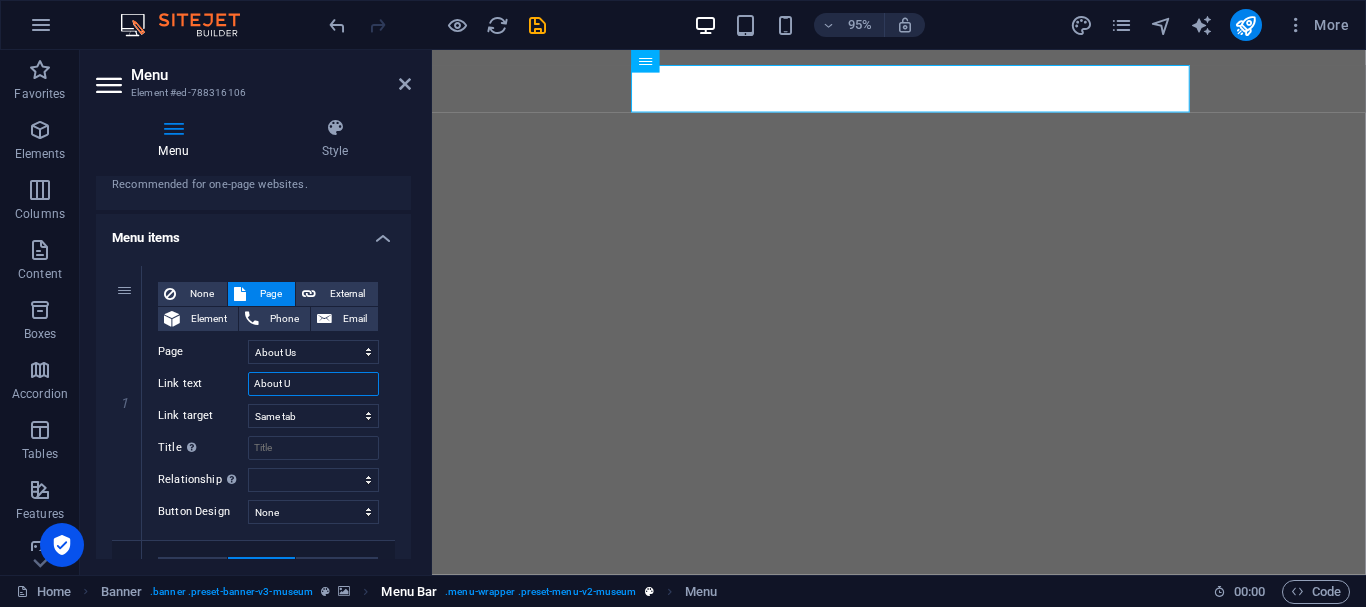 type on "About" 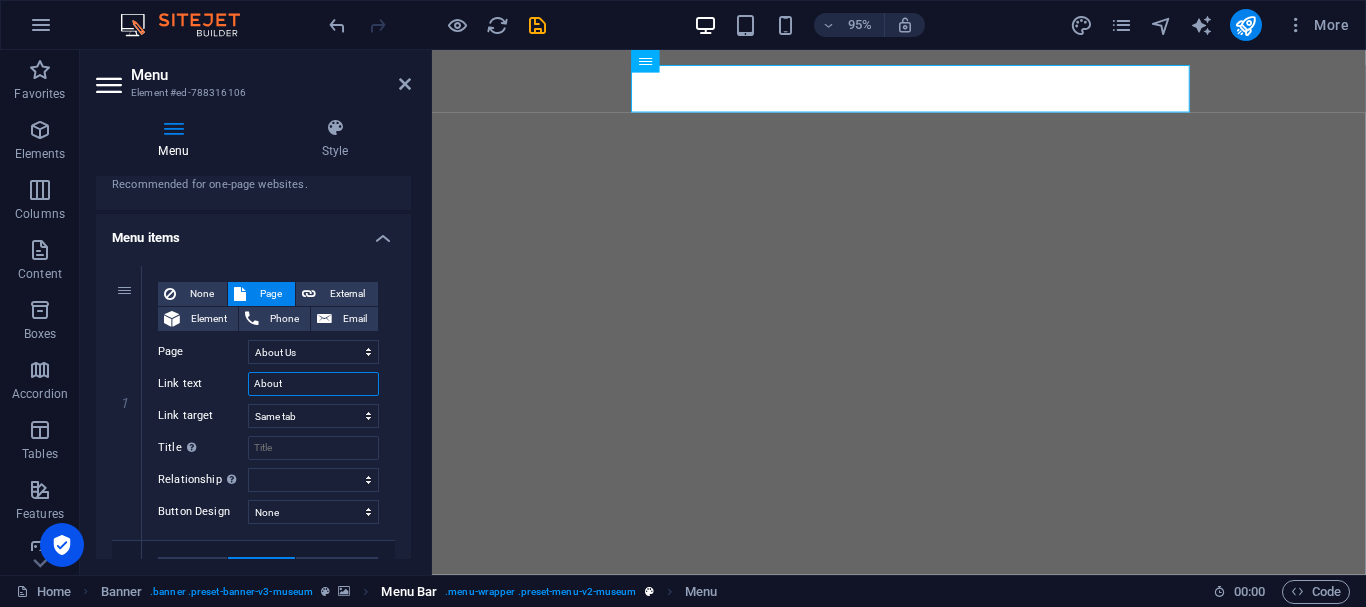 select 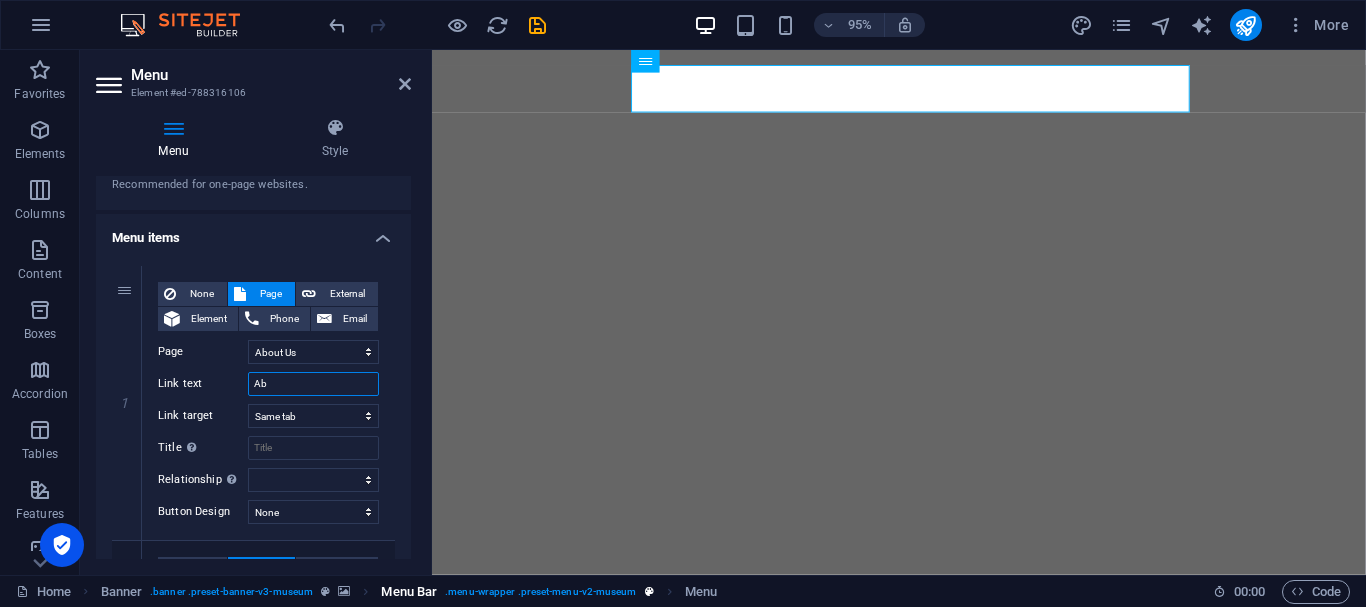 type on "A" 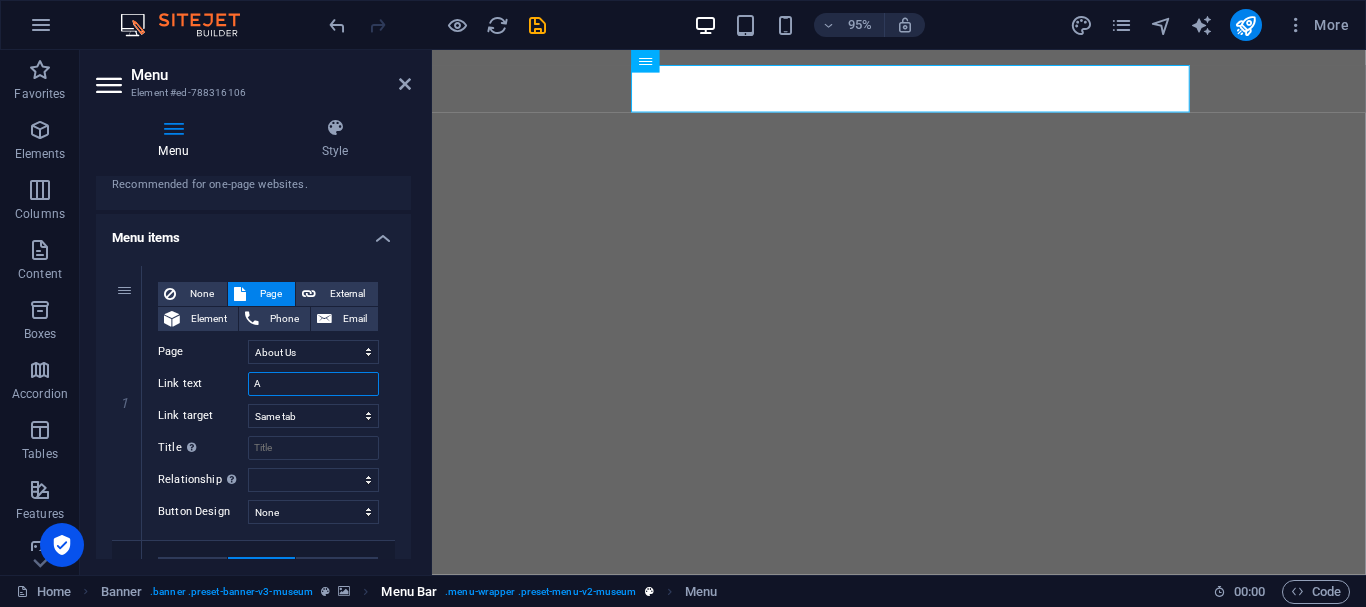 type 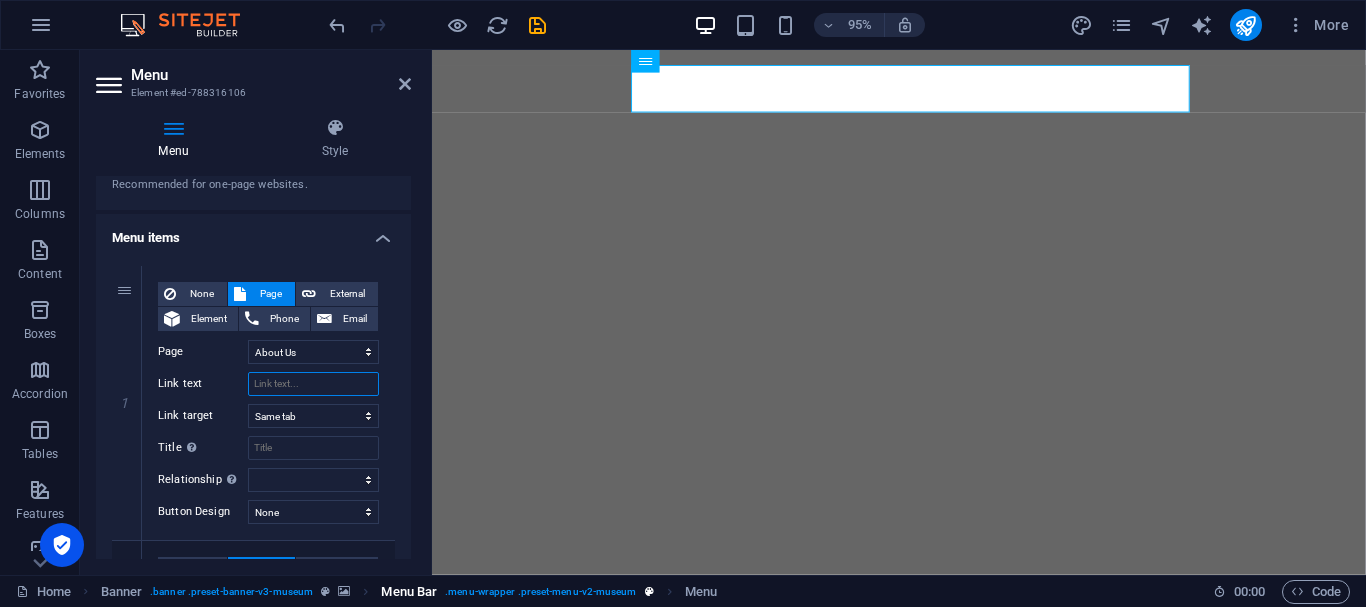 select 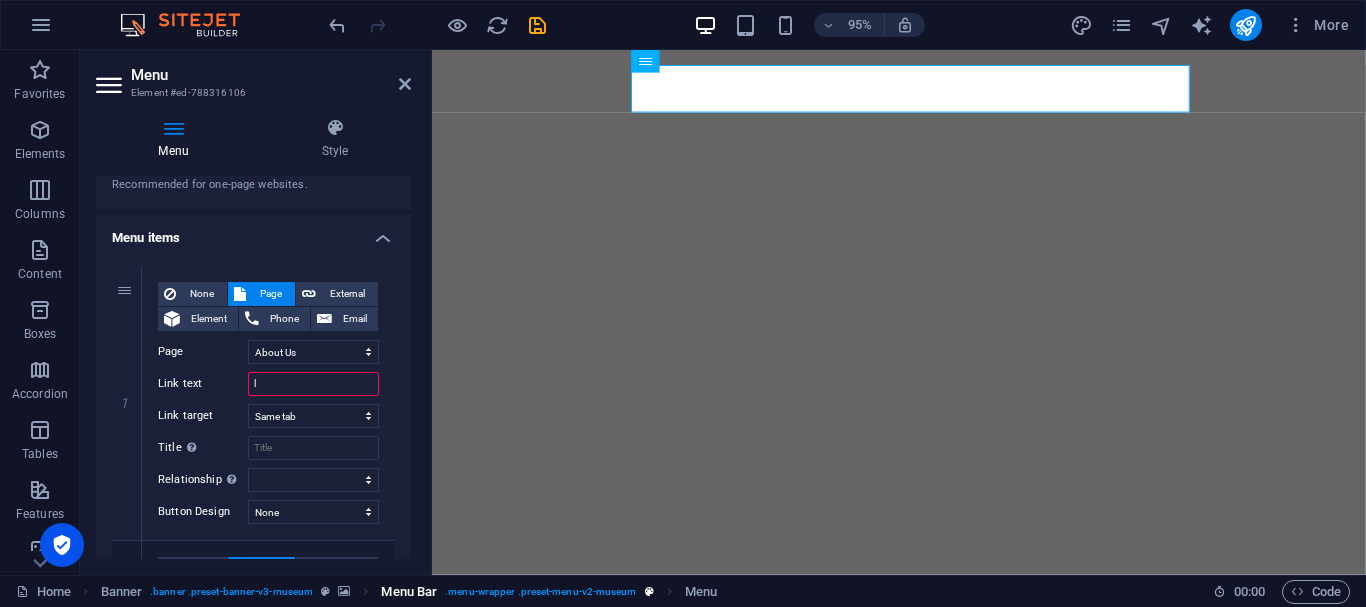 type on "lo" 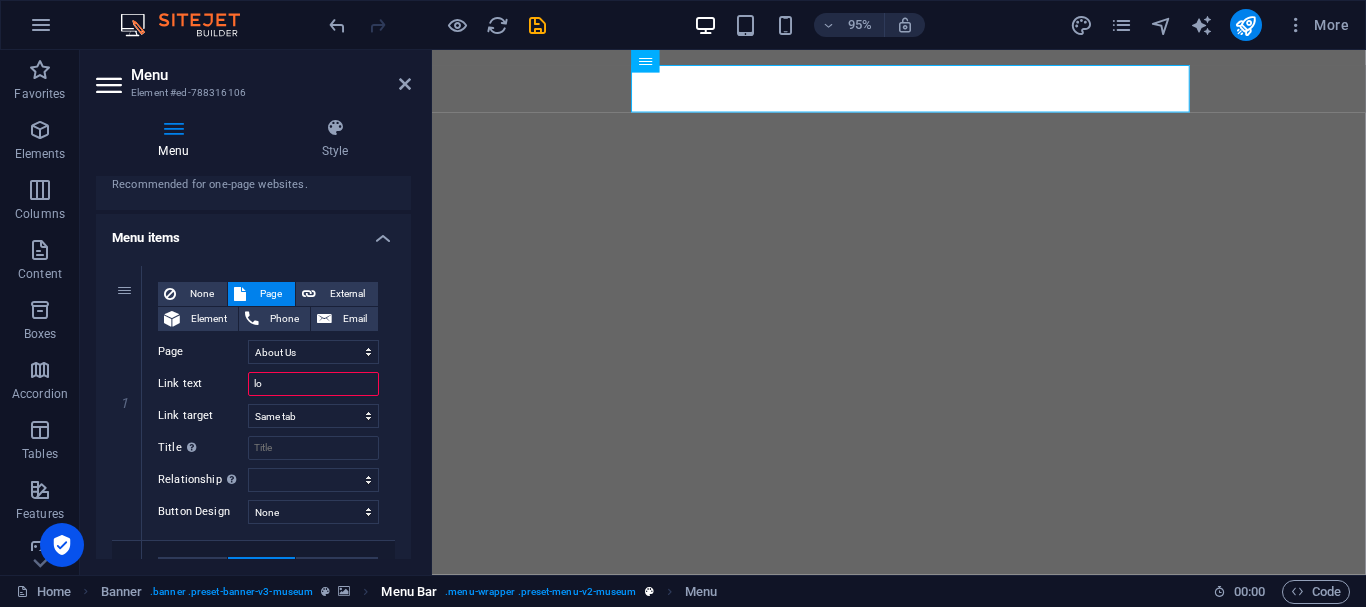 select 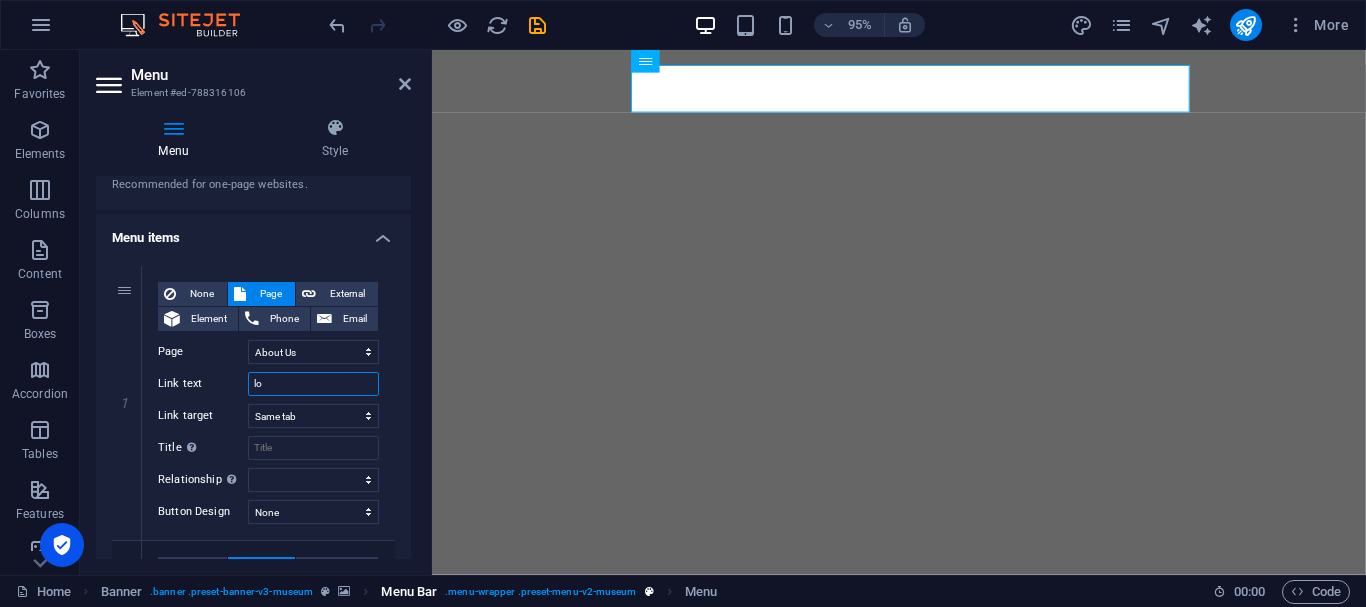 type on "l" 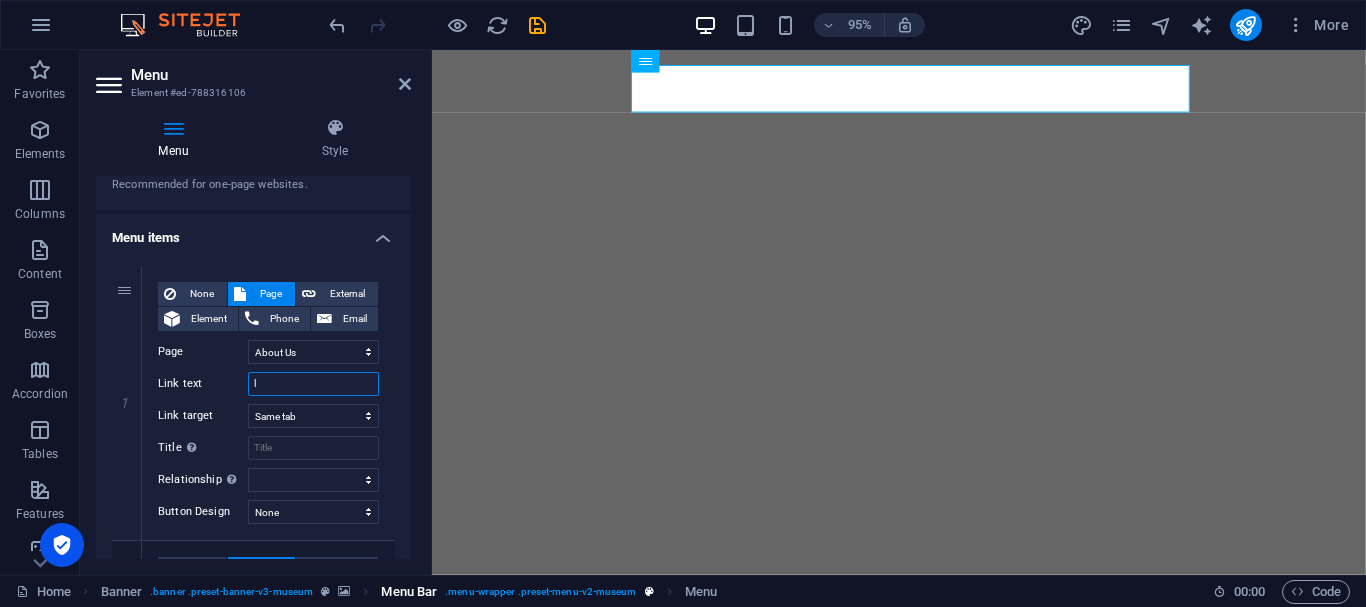 type 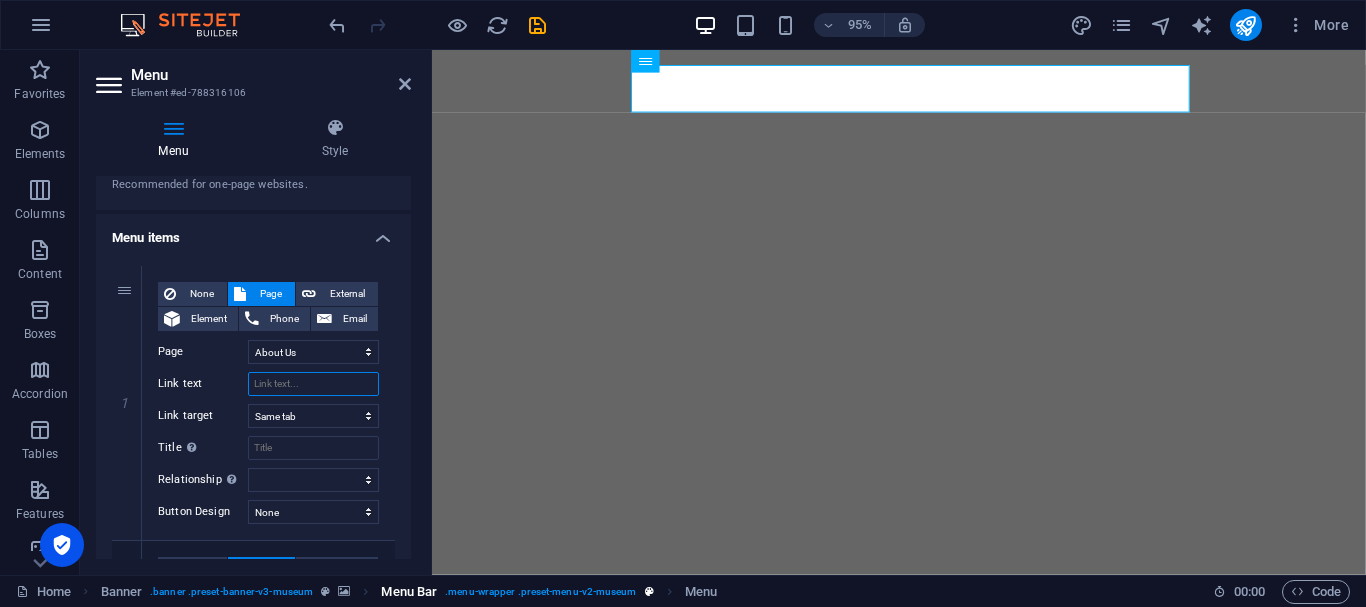 select 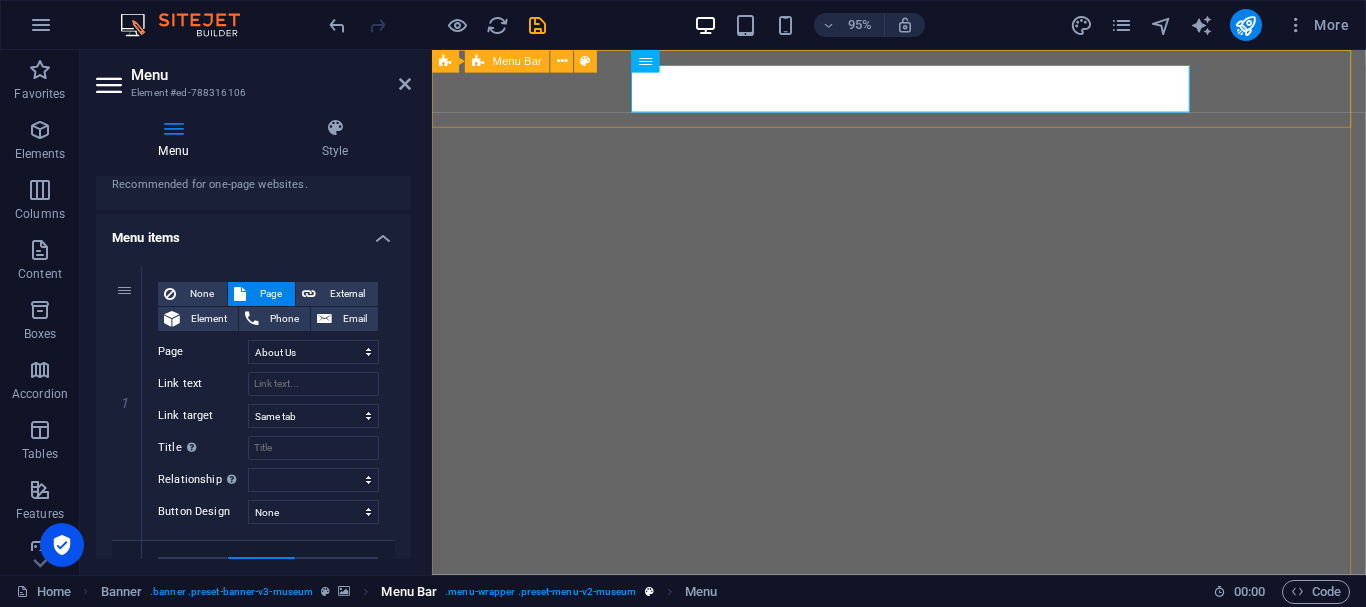 type on "About Us" 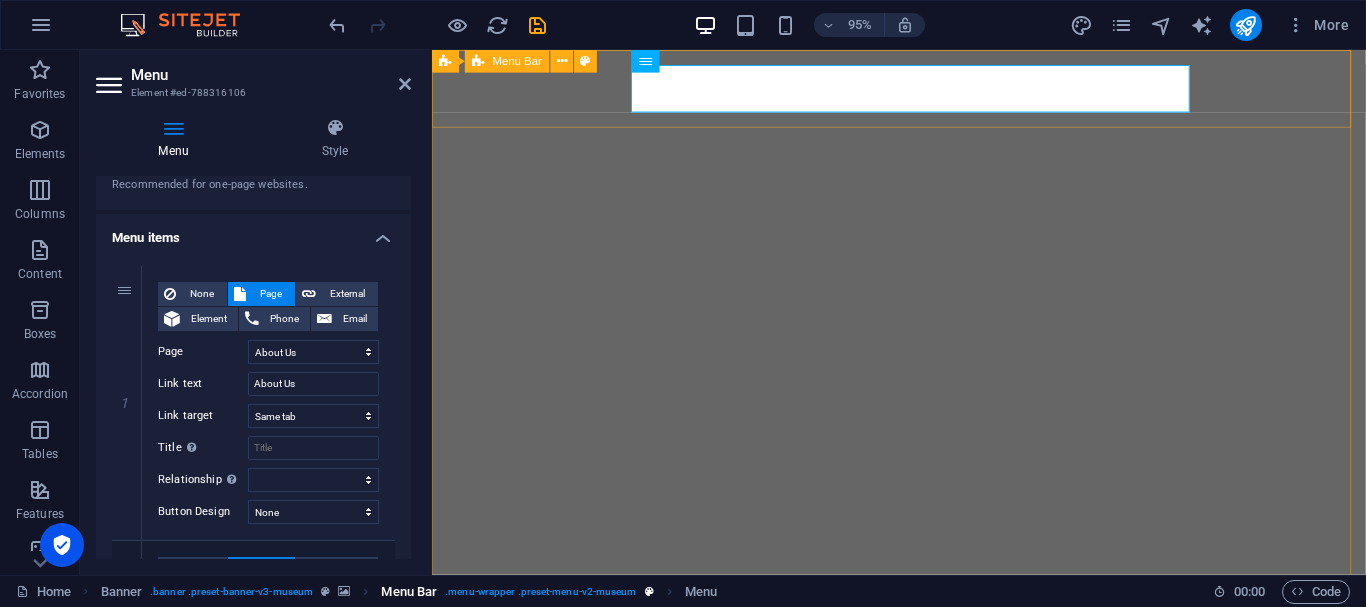 select 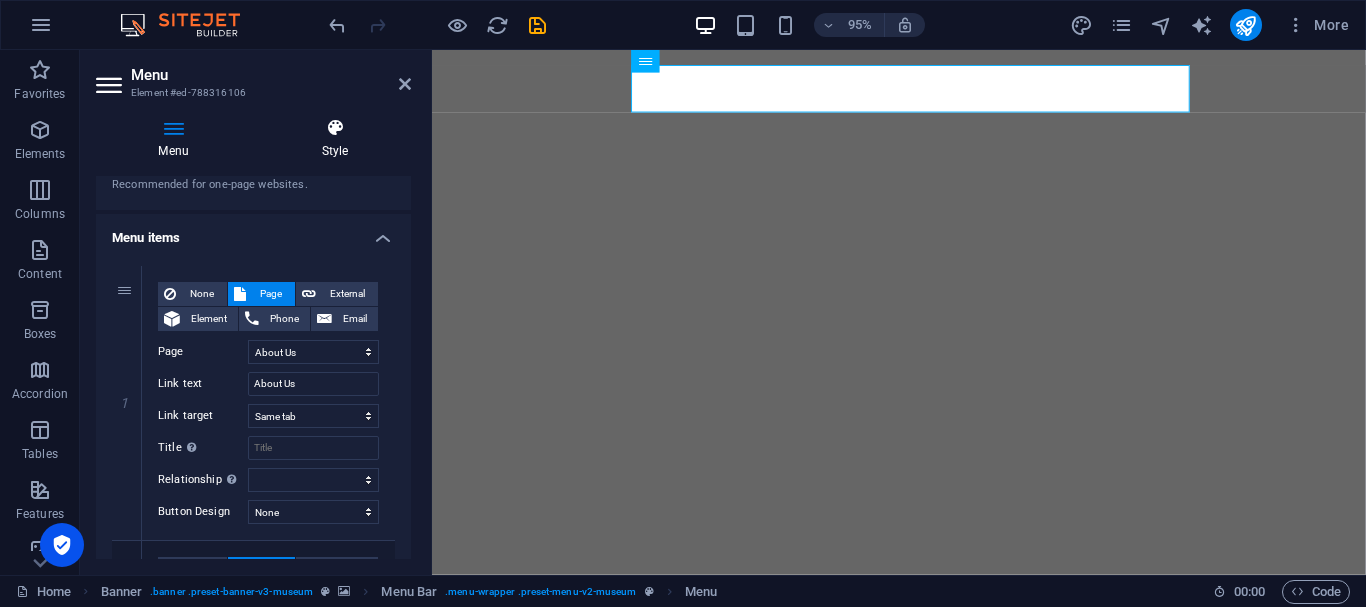 click at bounding box center (335, 128) 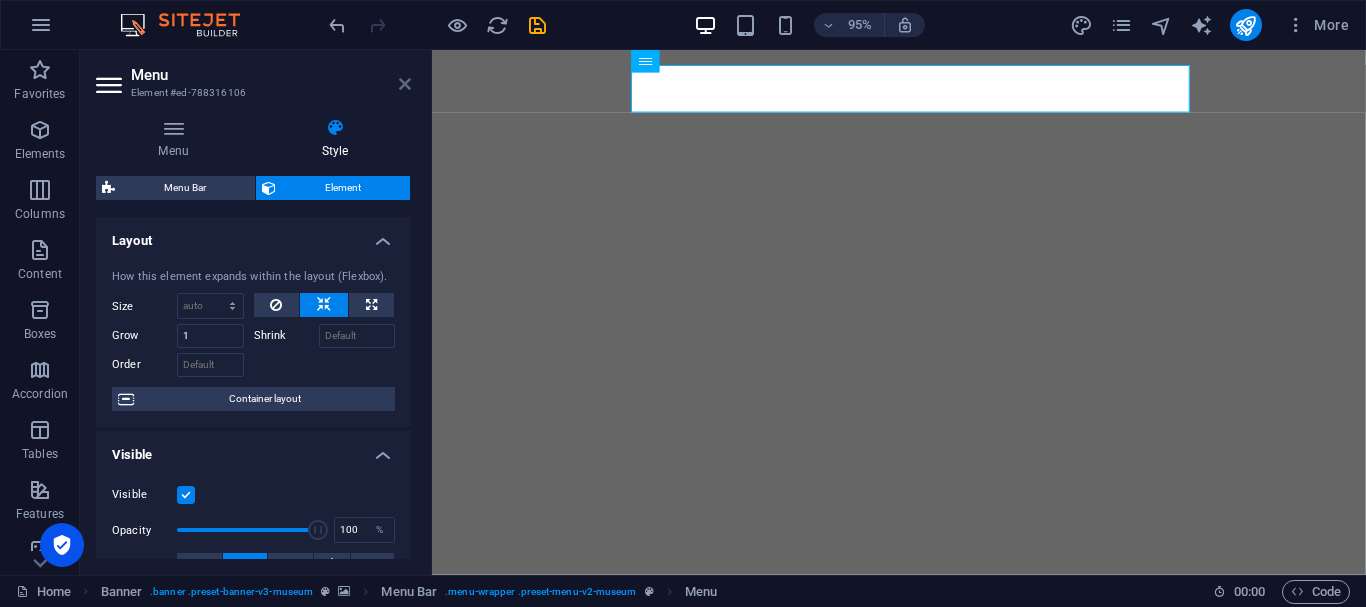 click at bounding box center (405, 84) 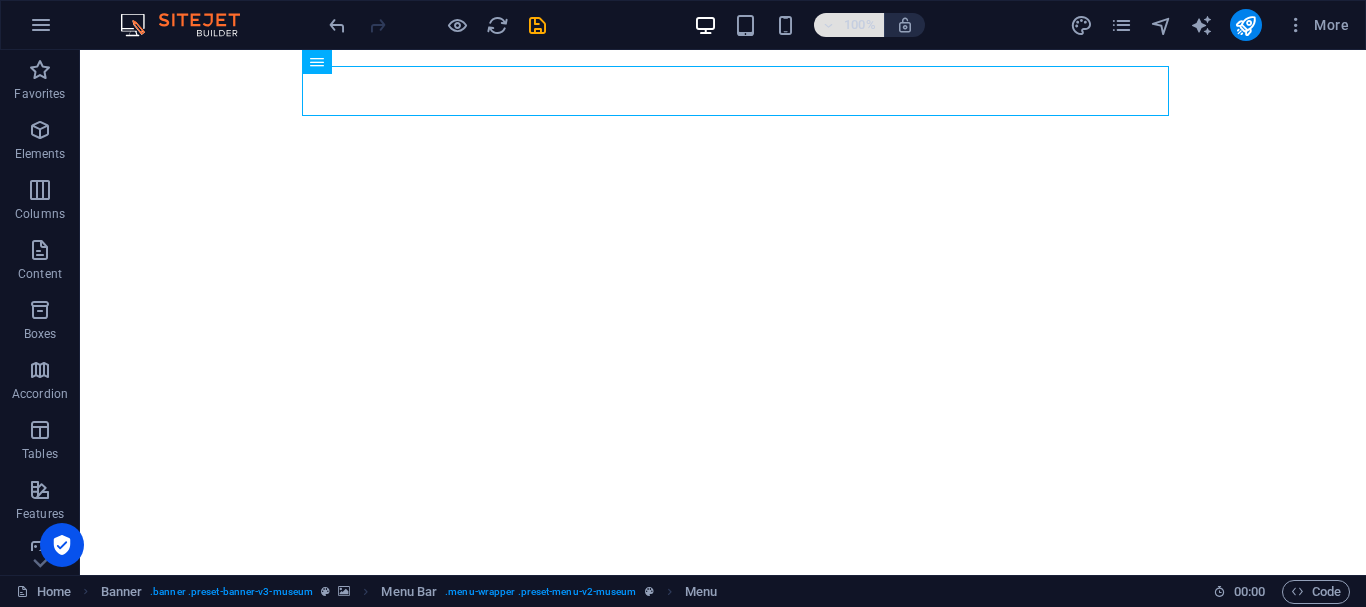click on "100%" at bounding box center [849, 25] 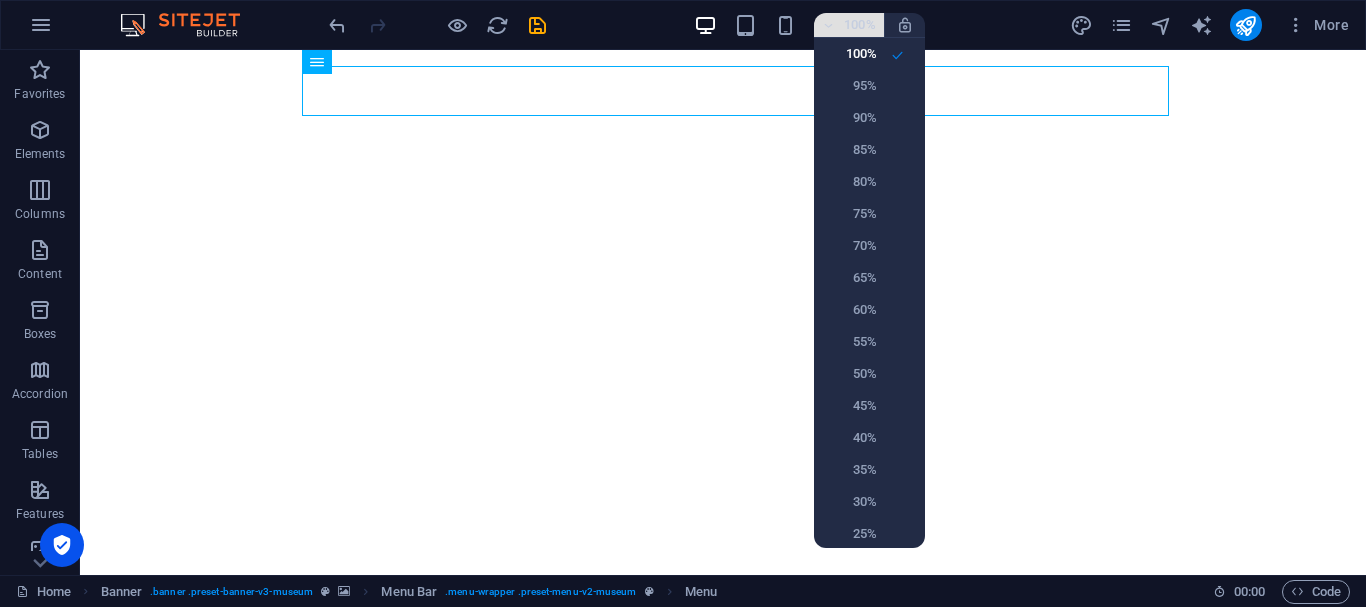 click at bounding box center [683, 303] 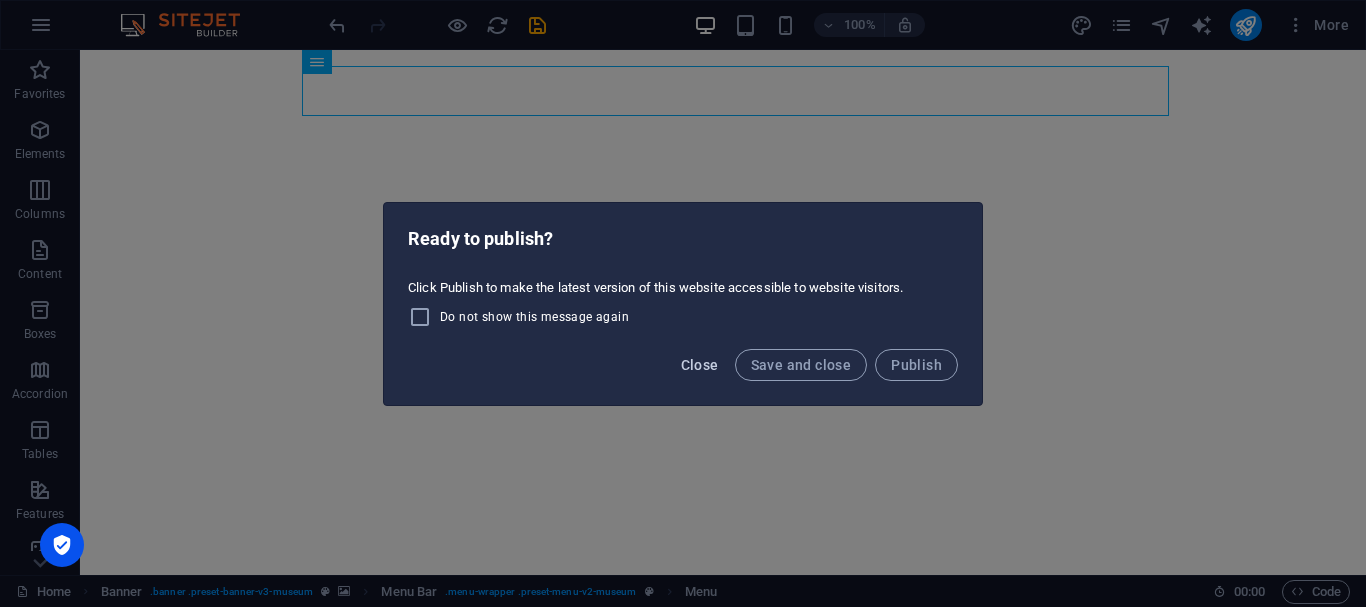 click on "Close" at bounding box center (700, 365) 